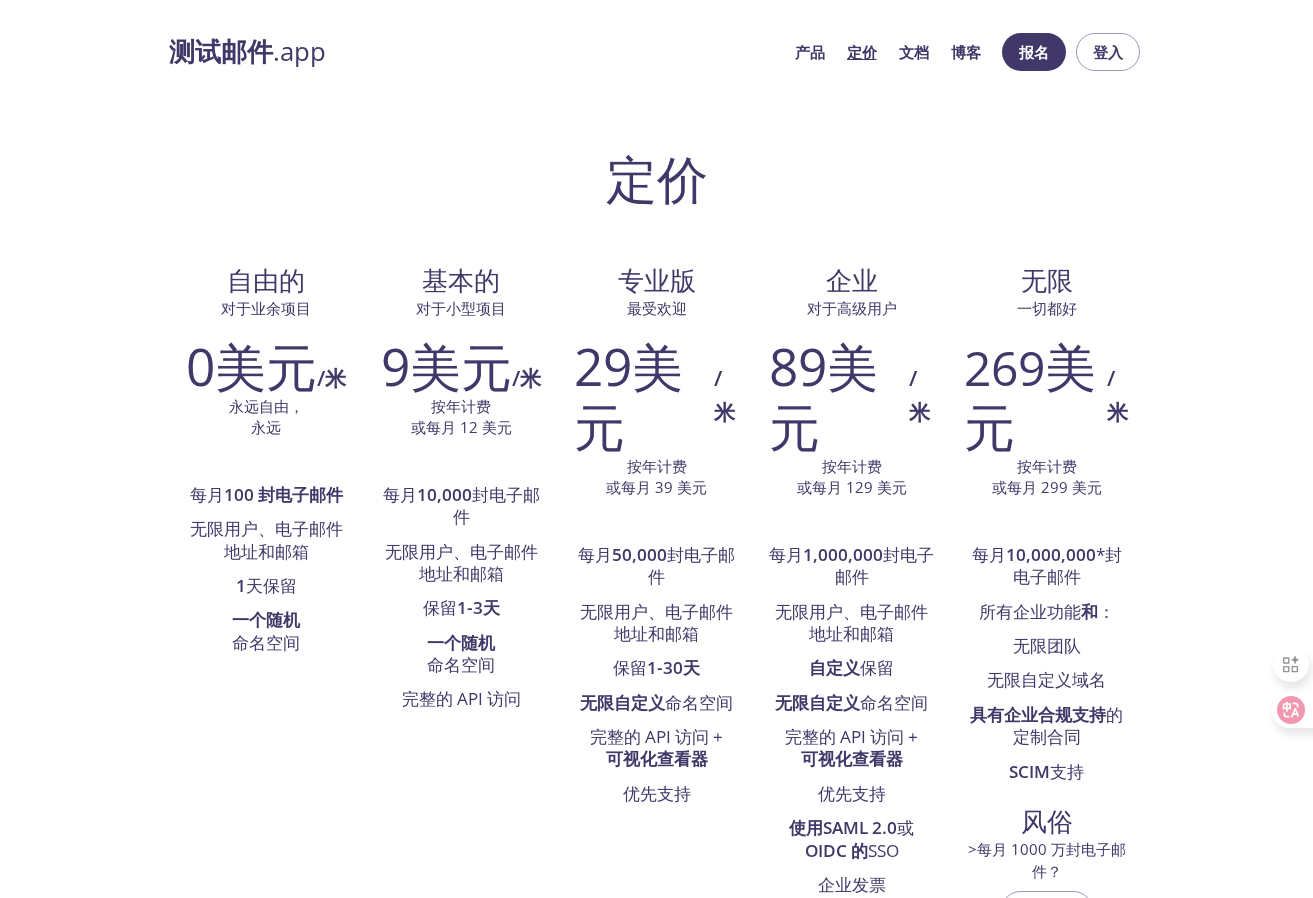 scroll, scrollTop: 0, scrollLeft: 0, axis: both 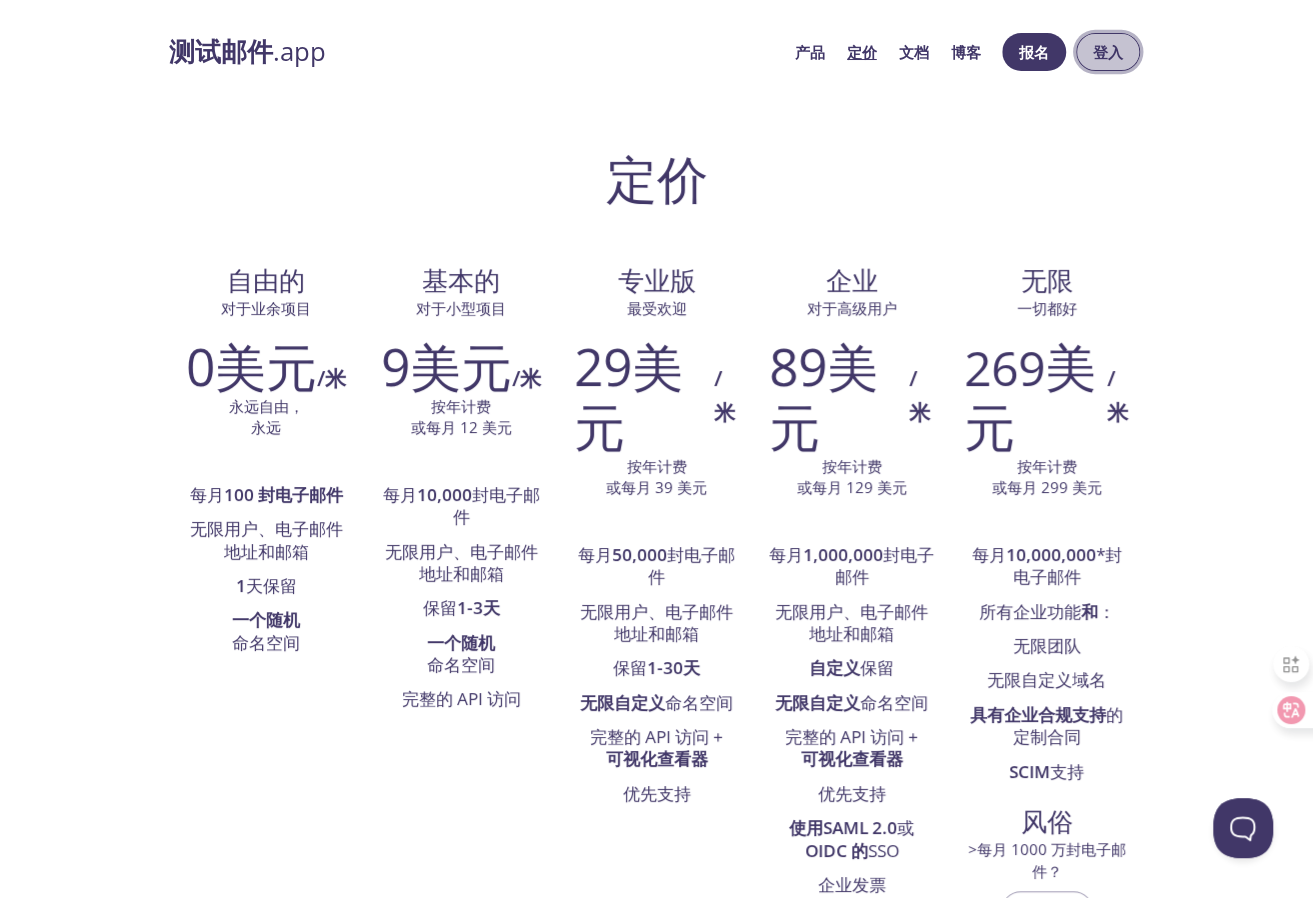 click on "登入" at bounding box center [1108, 52] 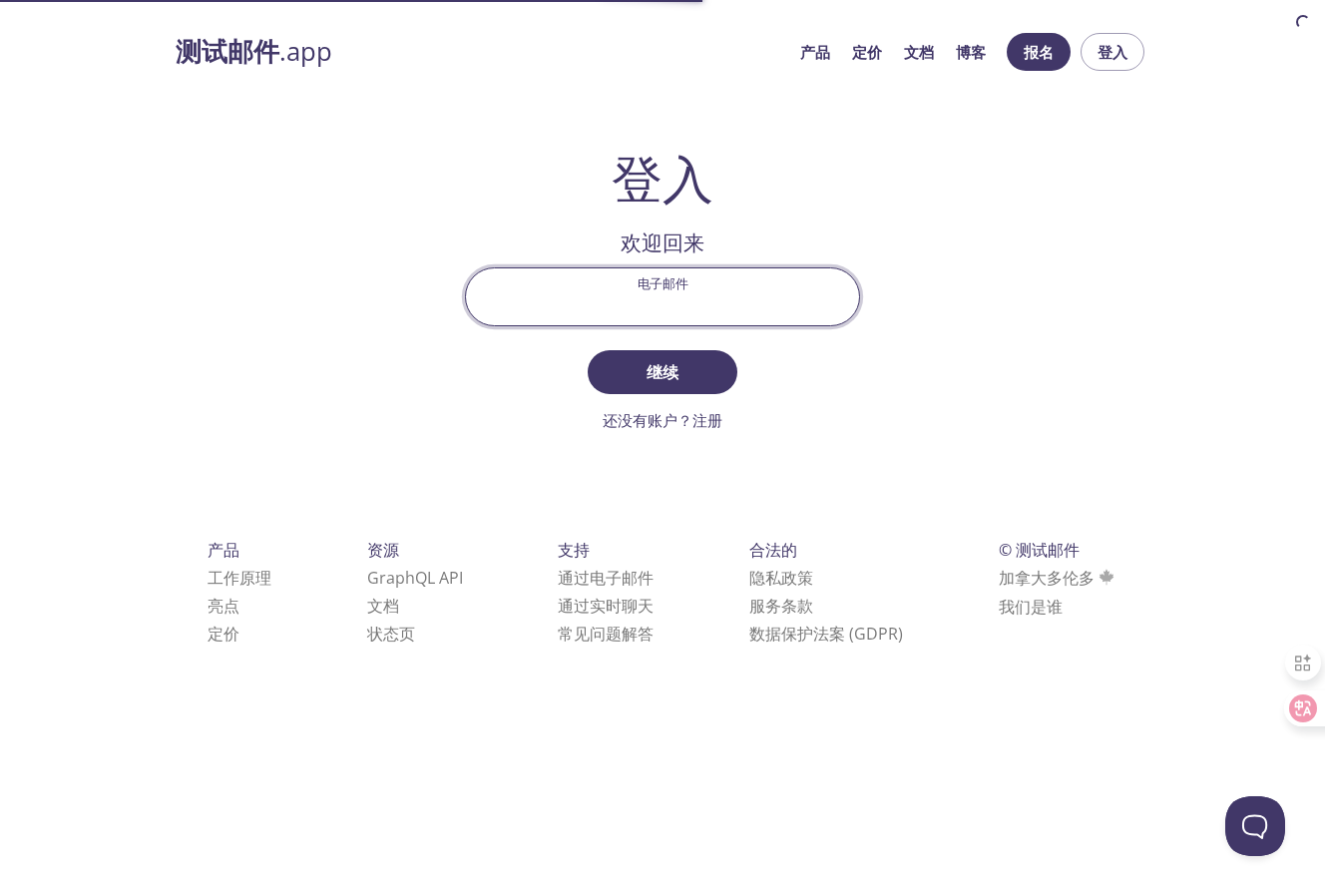 click on "电子邮件" at bounding box center [662, 296] 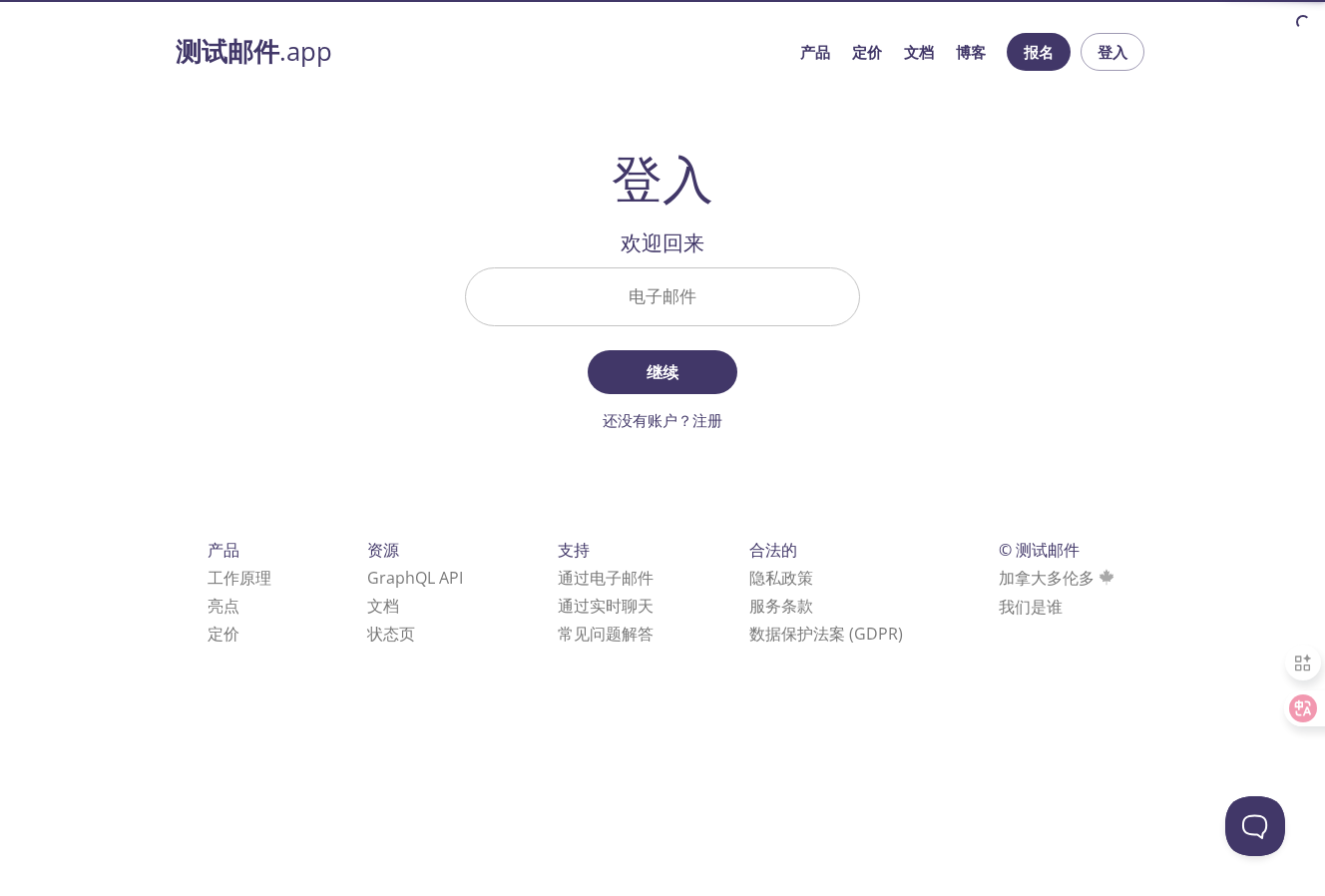 click on "产品 定价 文档 博客 报名 登入 登入 欢迎回来 电子邮件 继续 还没有账户？注册 检查您的电子邮件收件箱 登录安全码 登入 没有收到任何邮件？重新发送电子邮件 产品 工作原理 亮点 定价 资源 GraphQL API 文档 状态页 支持 通过电子邮件 通过实时聊天 常见问题 解答 合法的 隐私政策 服务条款 数据保护法案 (GDPR) © 产品 加拿大[CITY] 我们是谁" at bounding box center (662, 361) 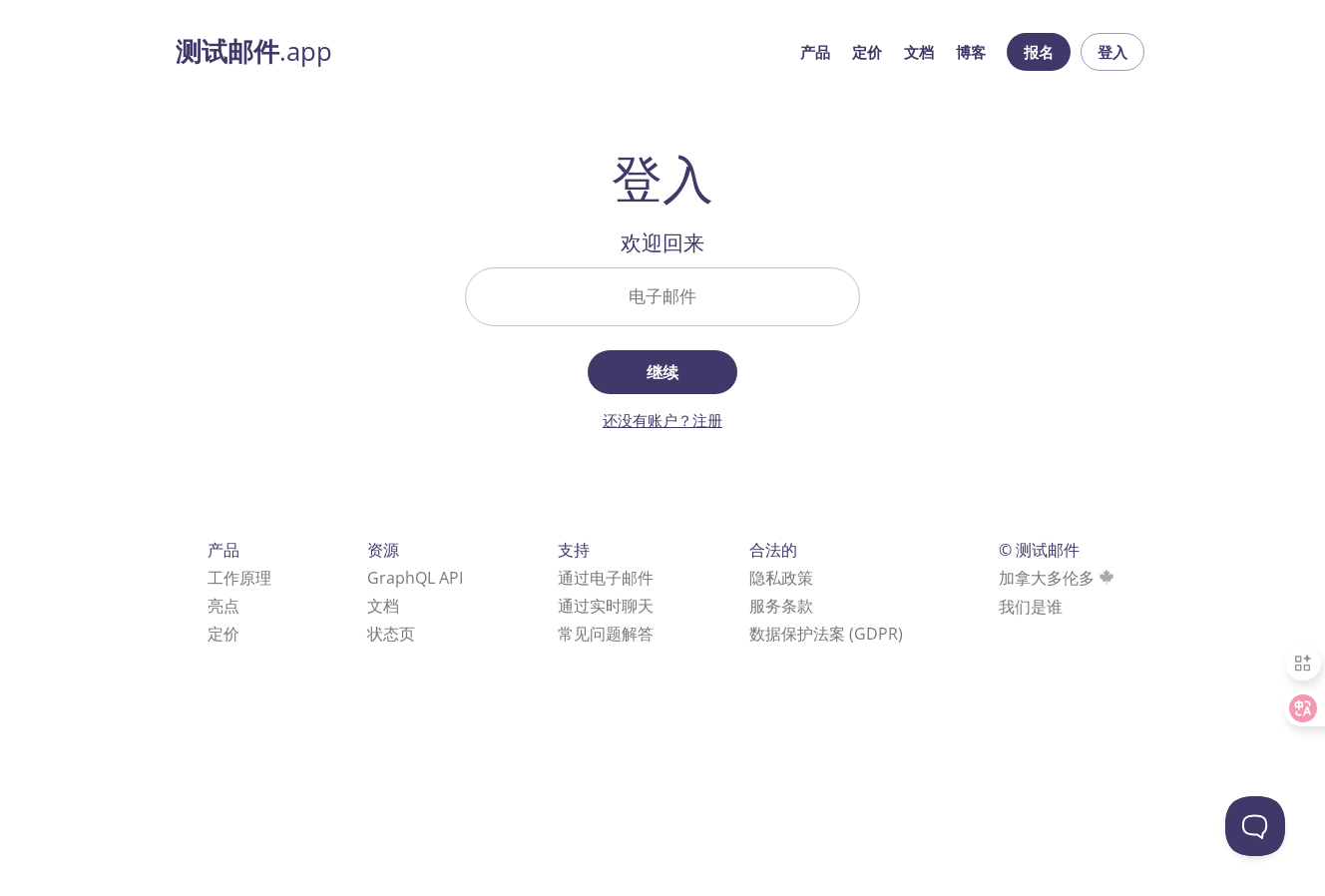 click on "还没有账户？注册" at bounding box center (662, 420) 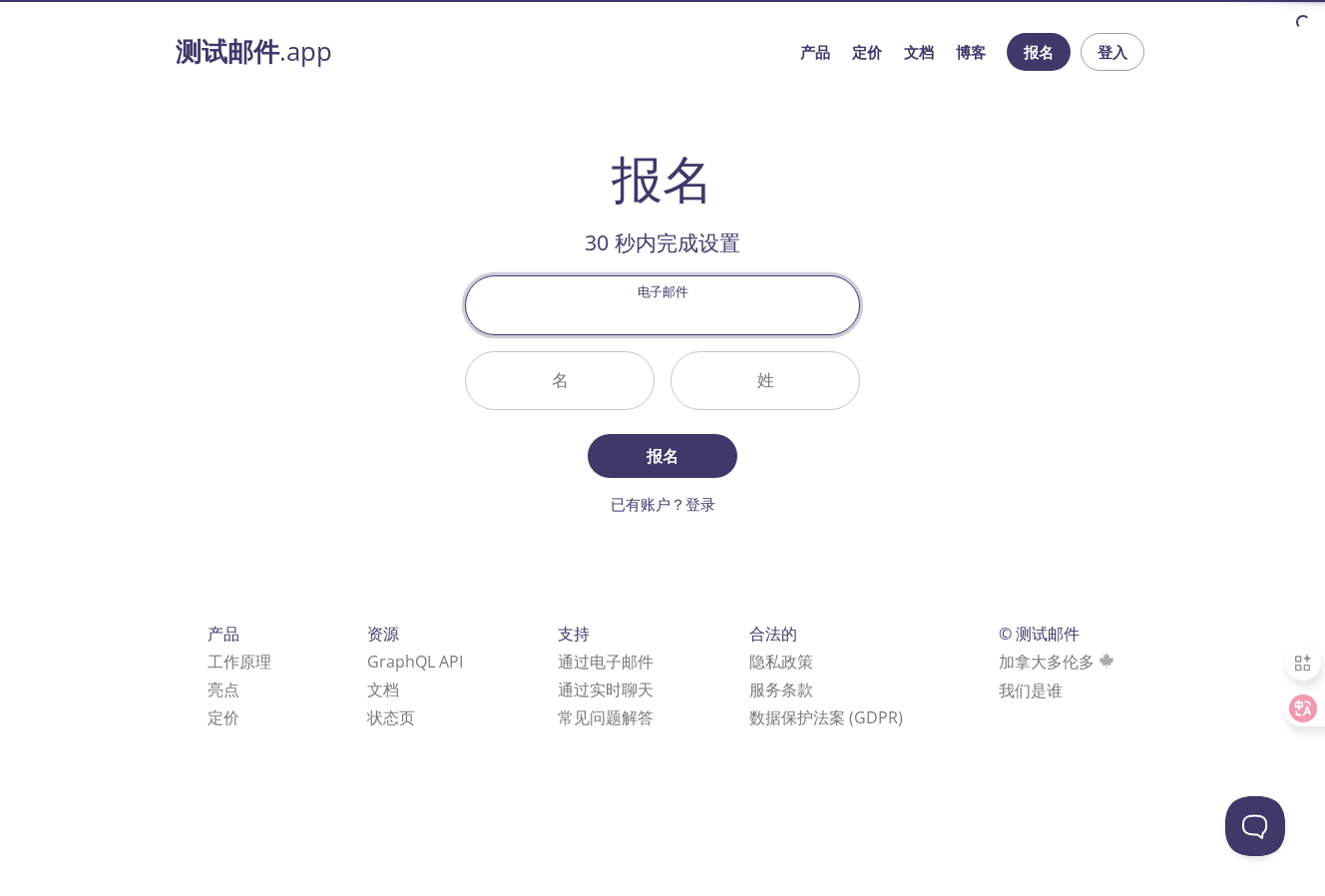 click on "电子邮件" at bounding box center (662, 304) 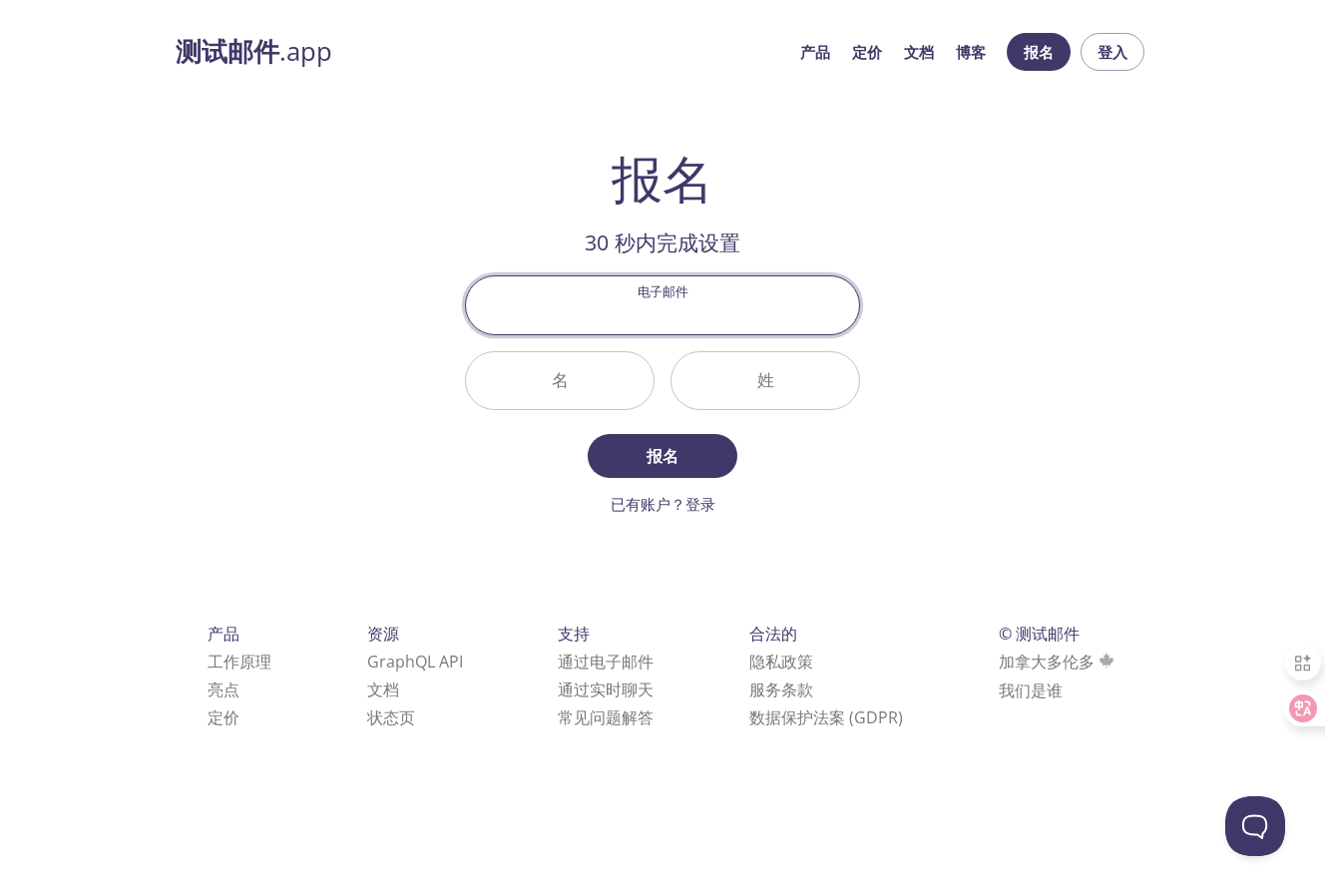 type on "[EMAIL]" 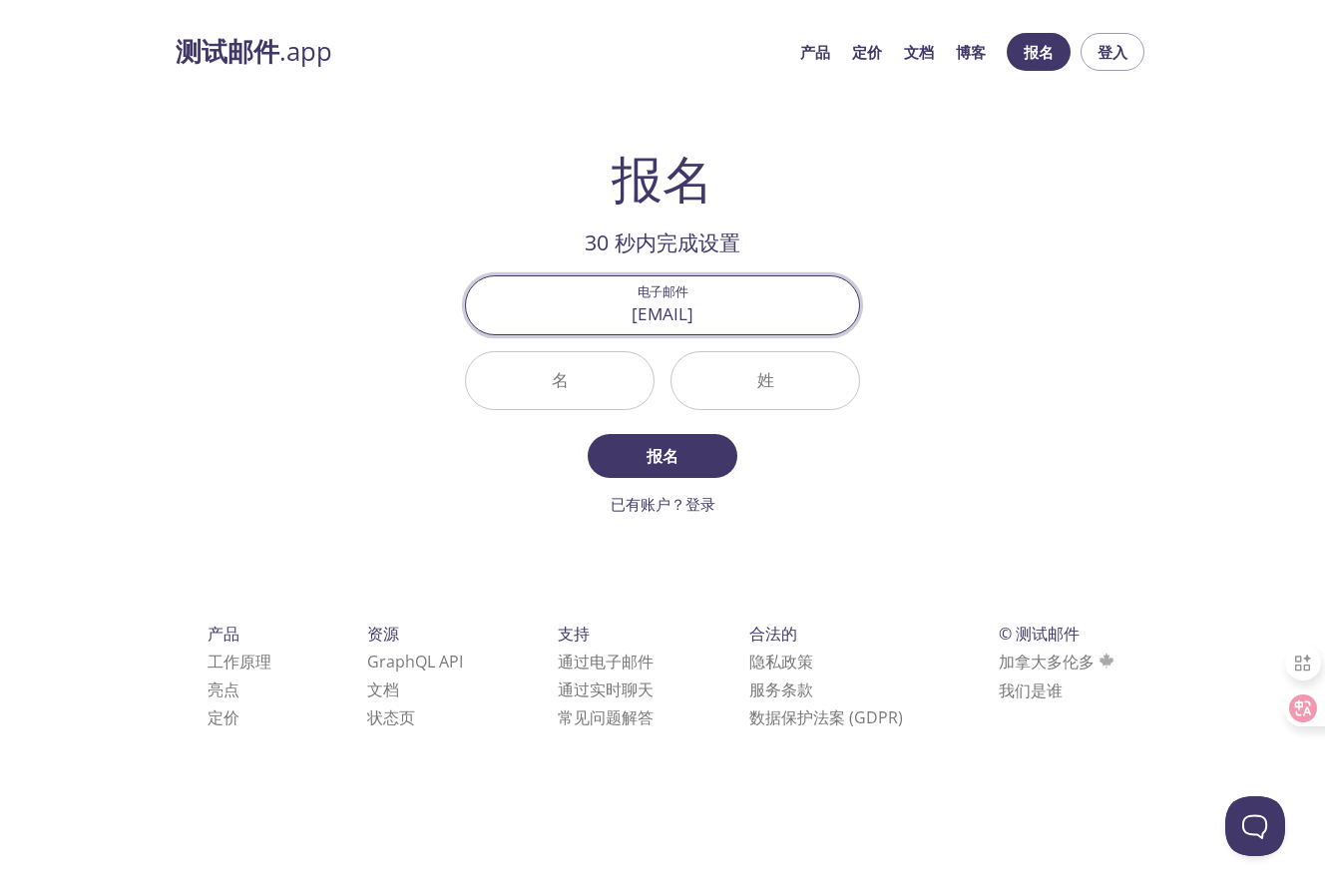 click on "名" at bounding box center [560, 380] 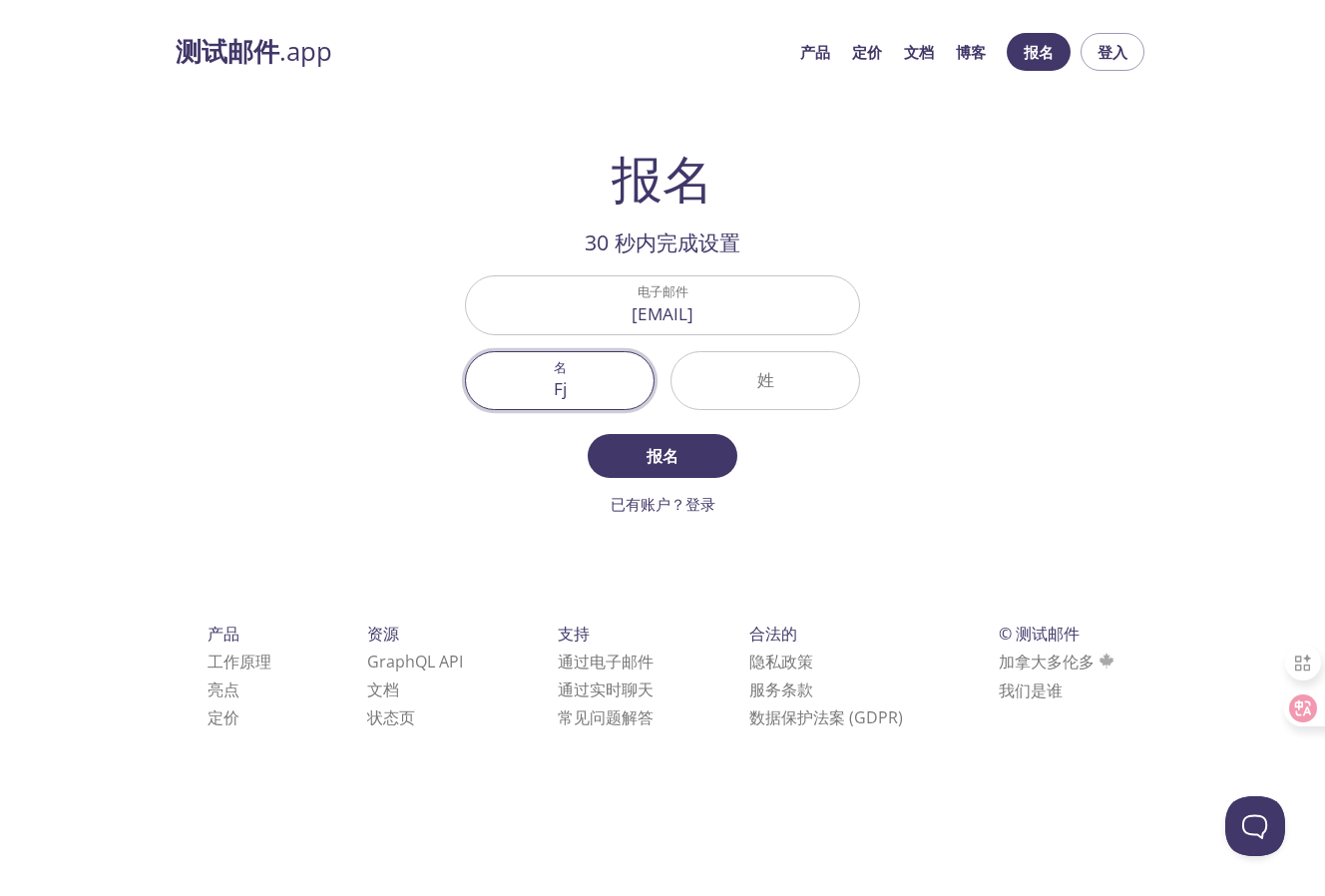 type on "F" 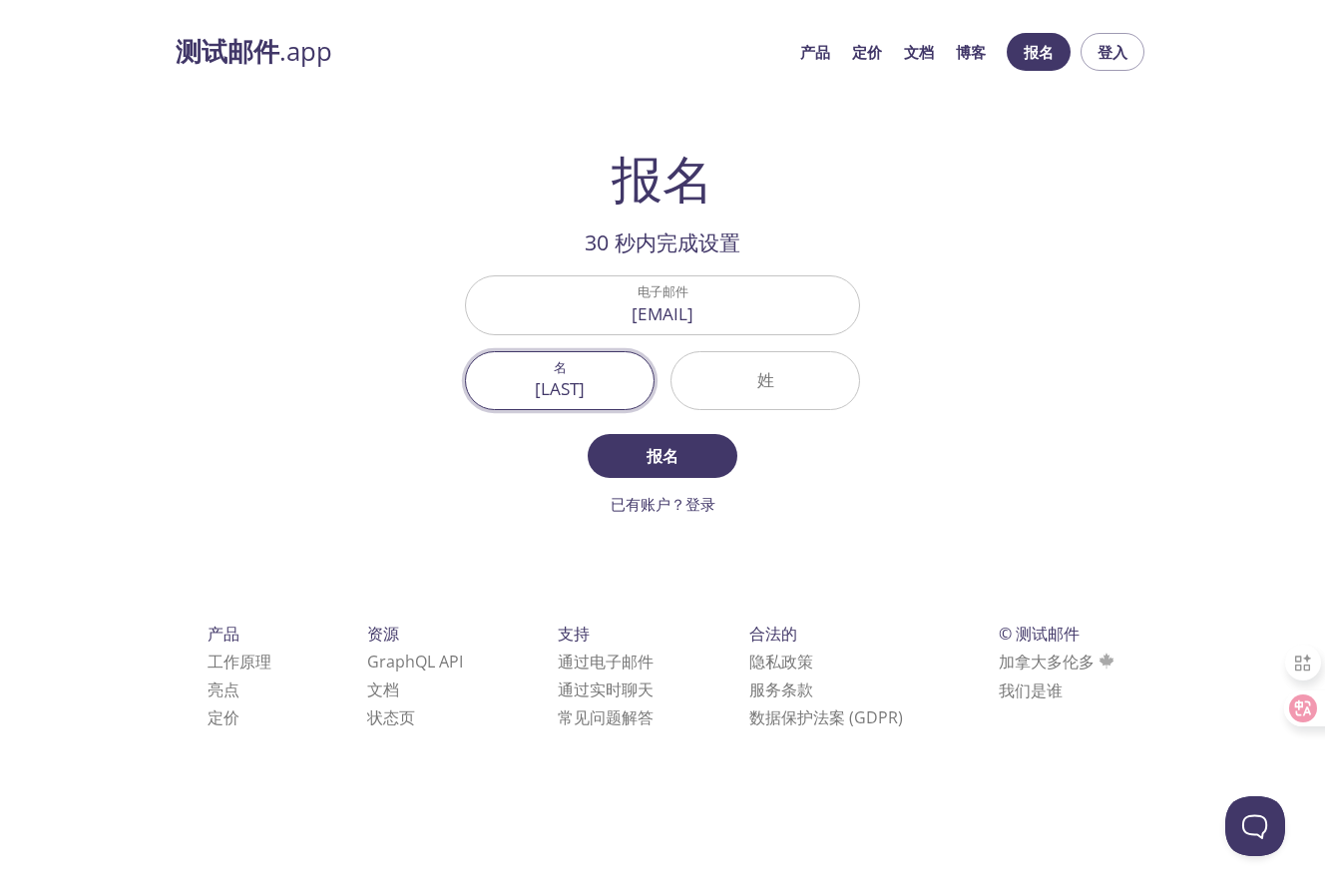 type on "[LAST]" 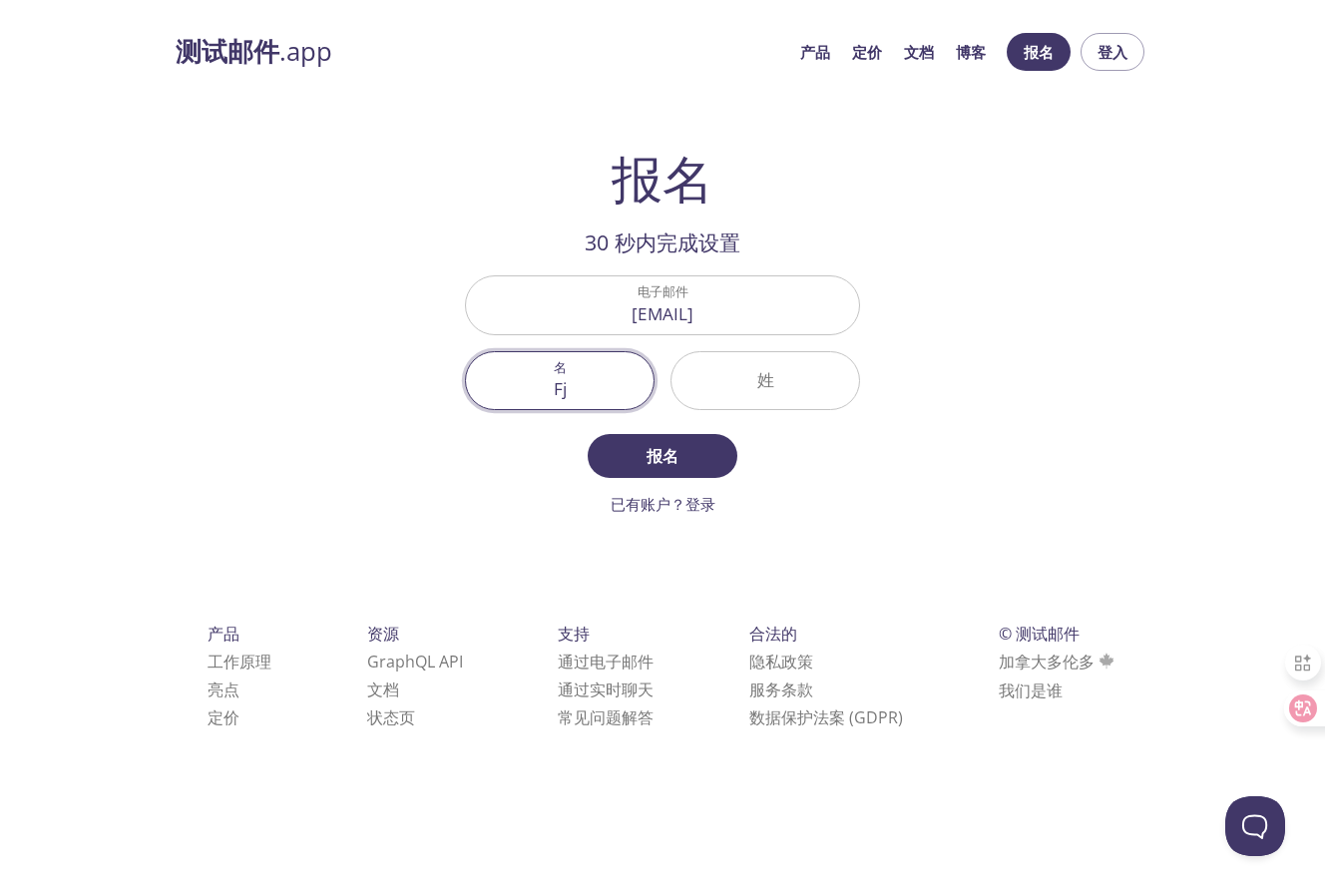 type on "F" 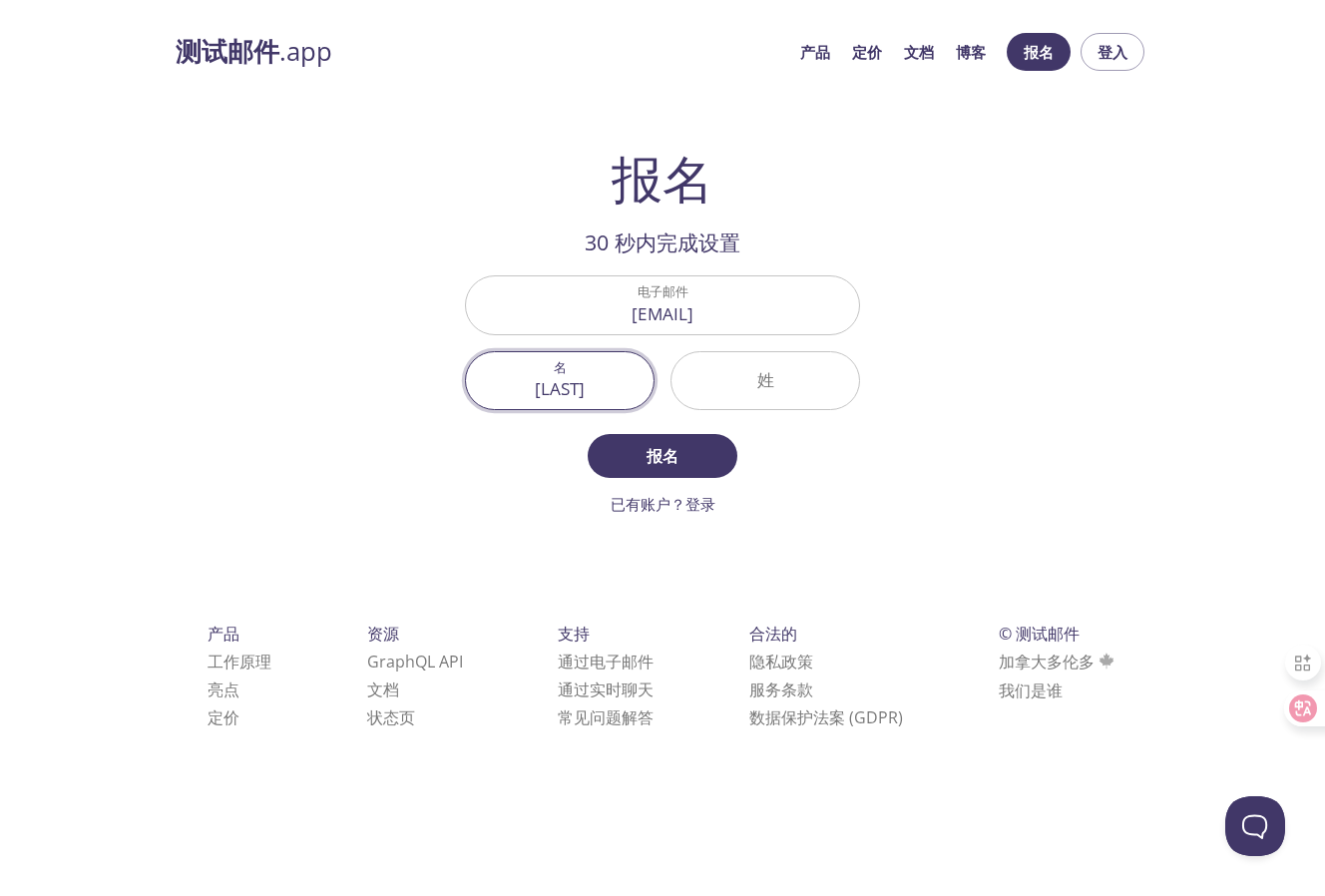 type on "[LAST]" 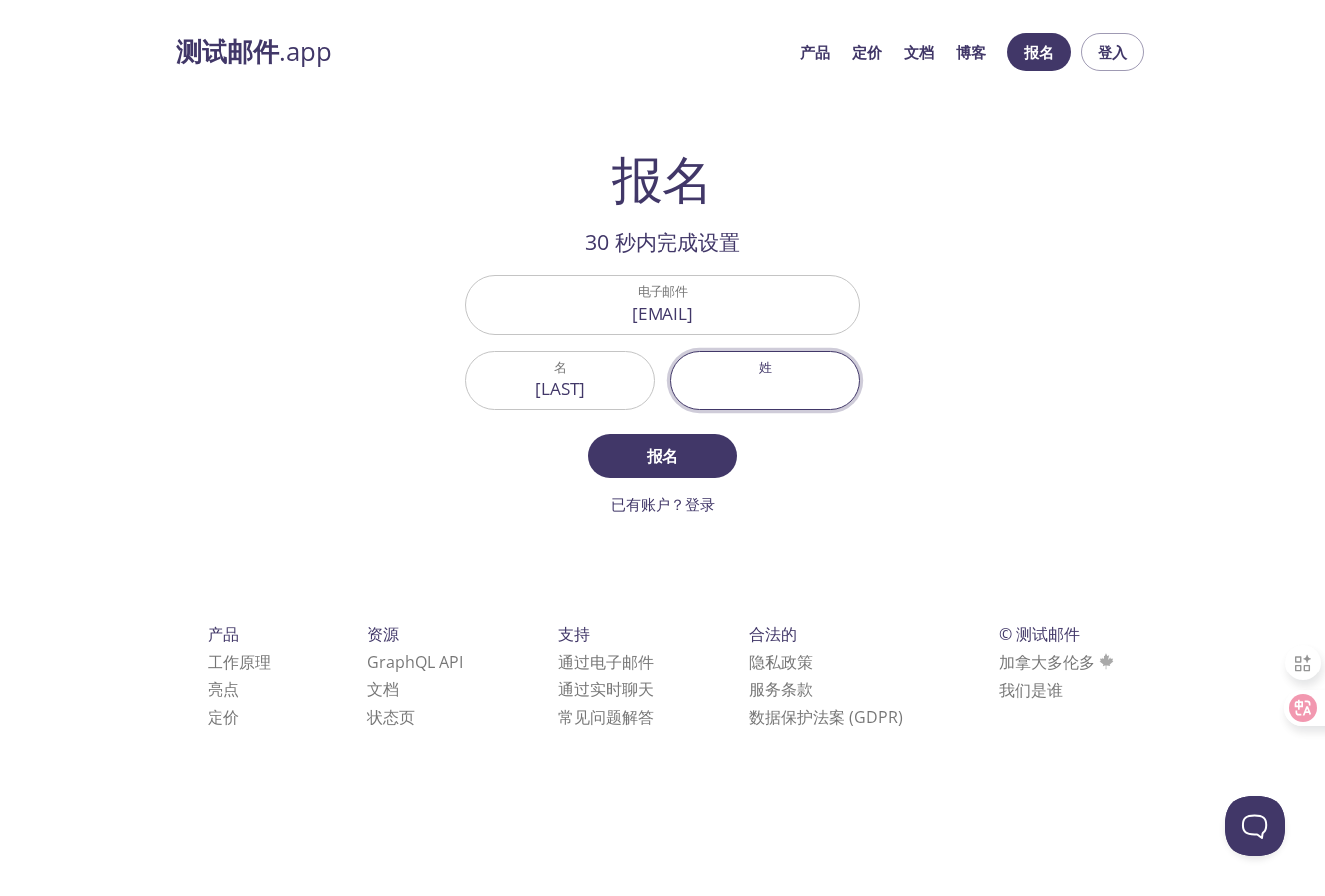 type on "f" 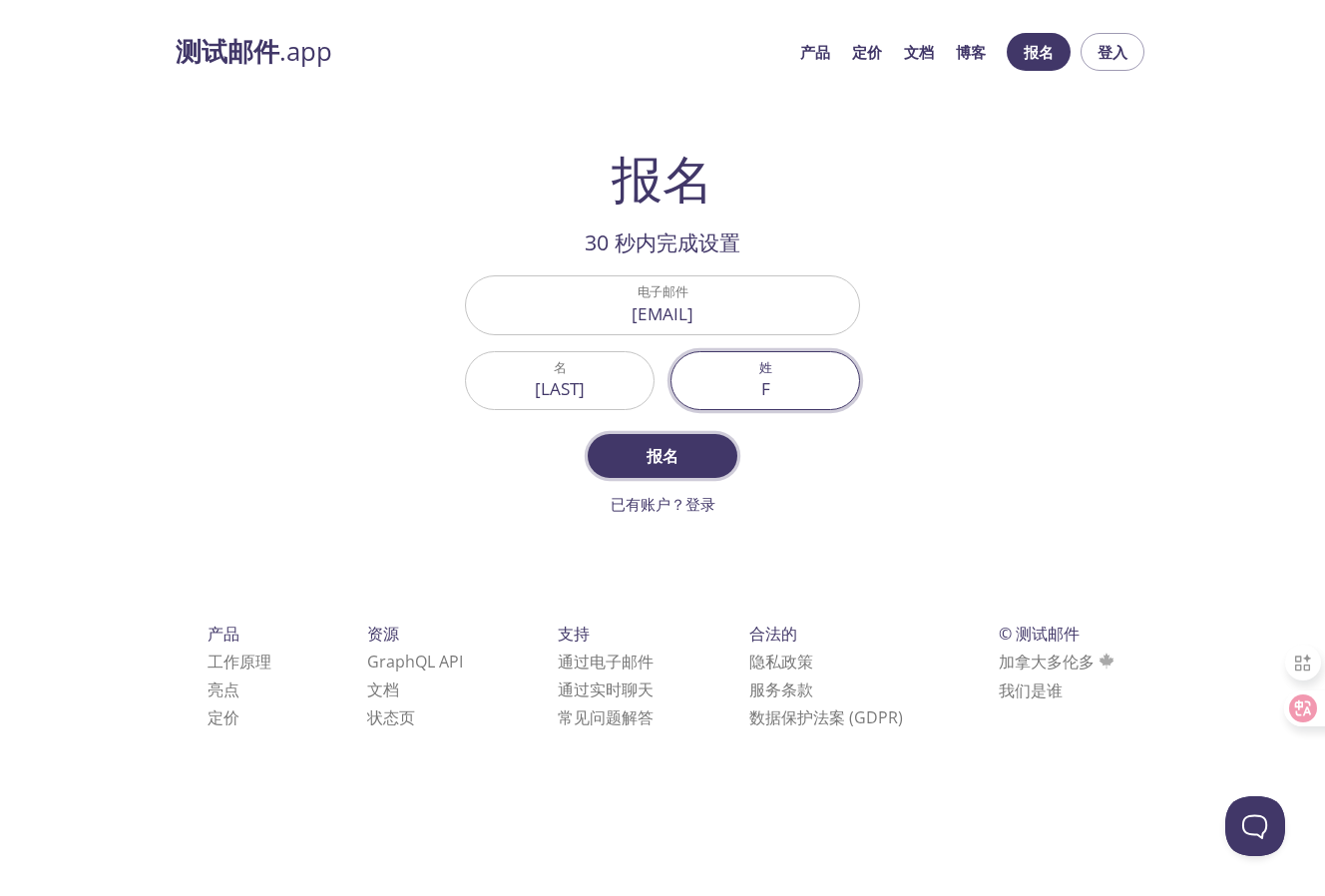 type on "F" 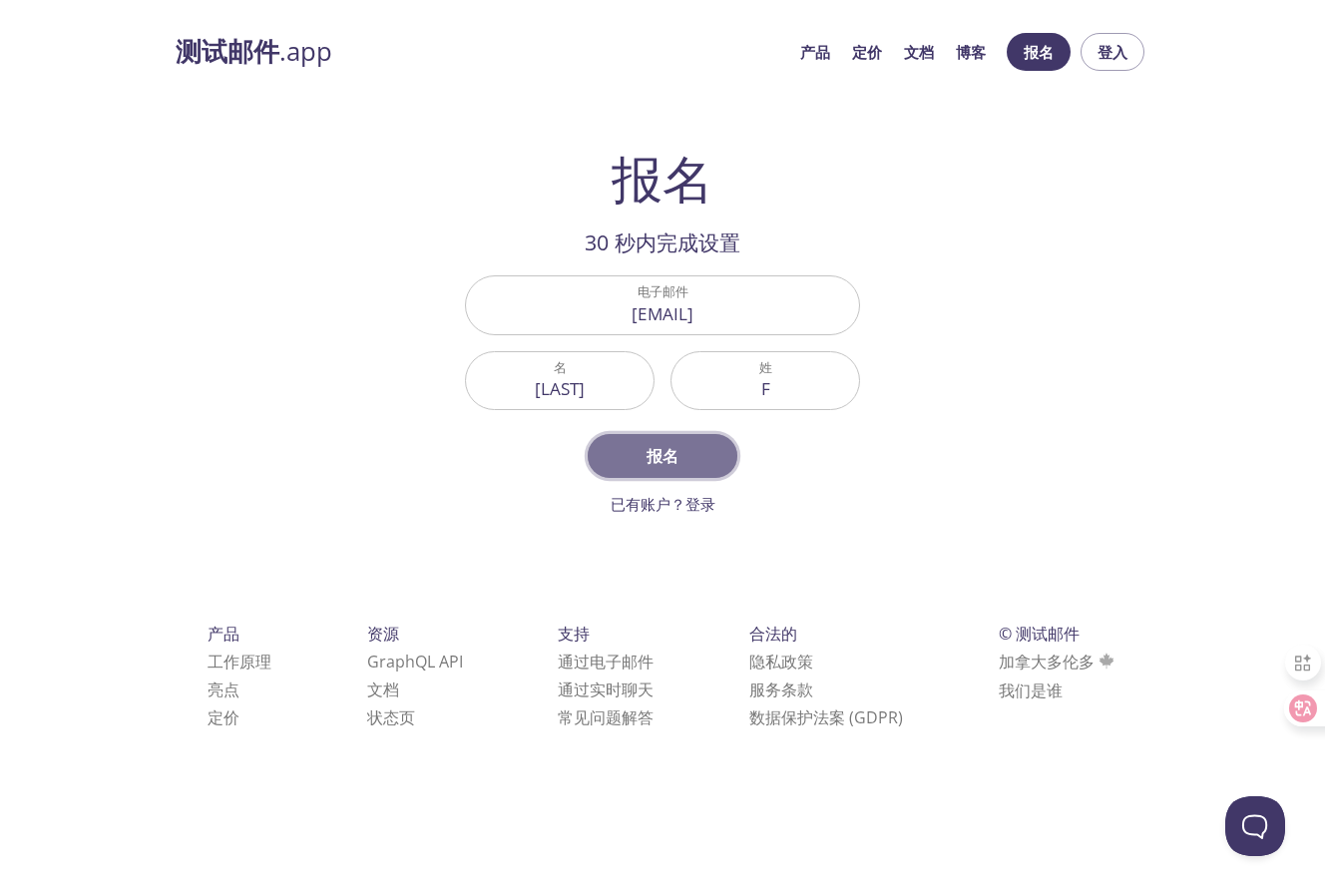click on "报名" at bounding box center [662, 456] 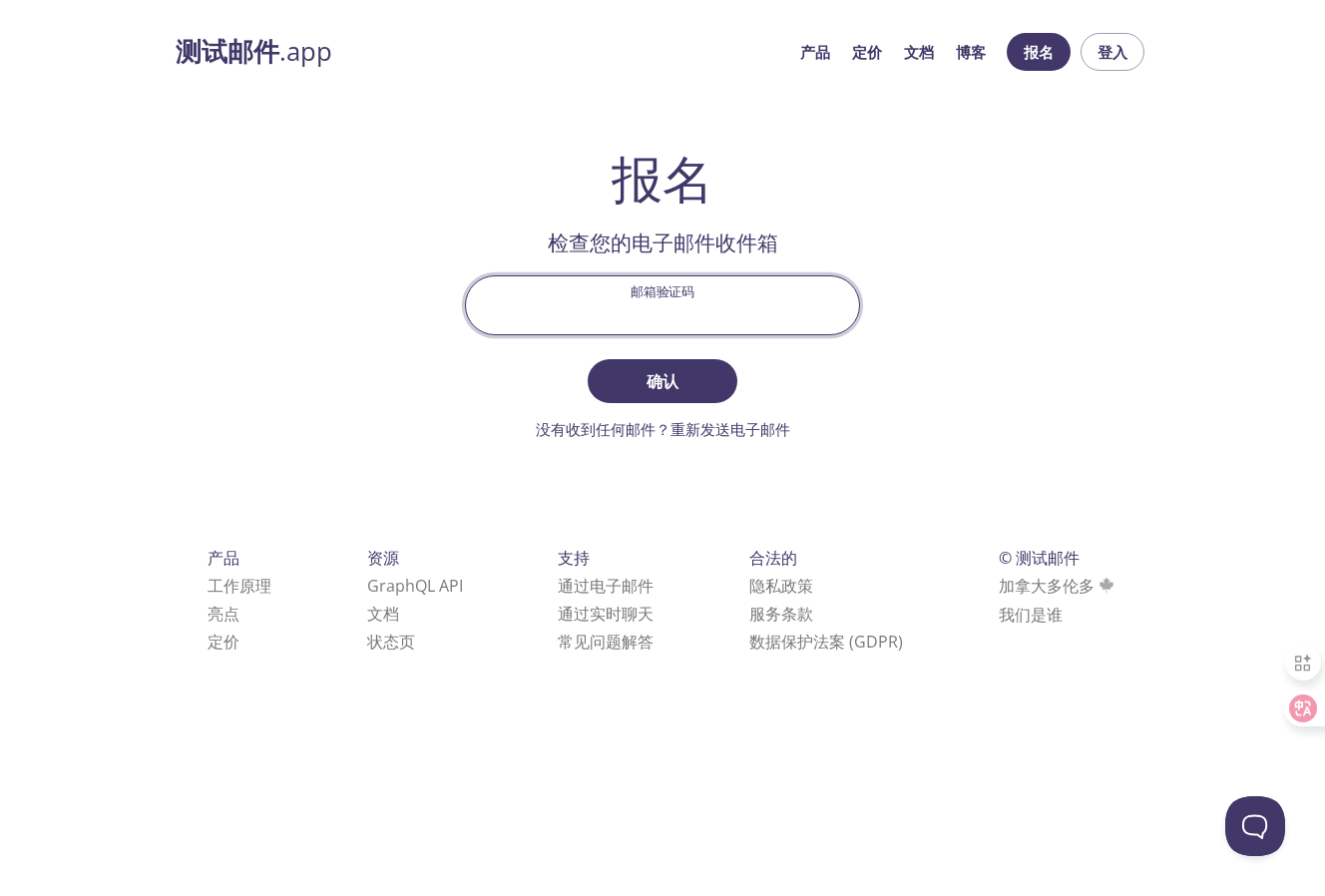 click on "邮箱验证码" at bounding box center (662, 304) 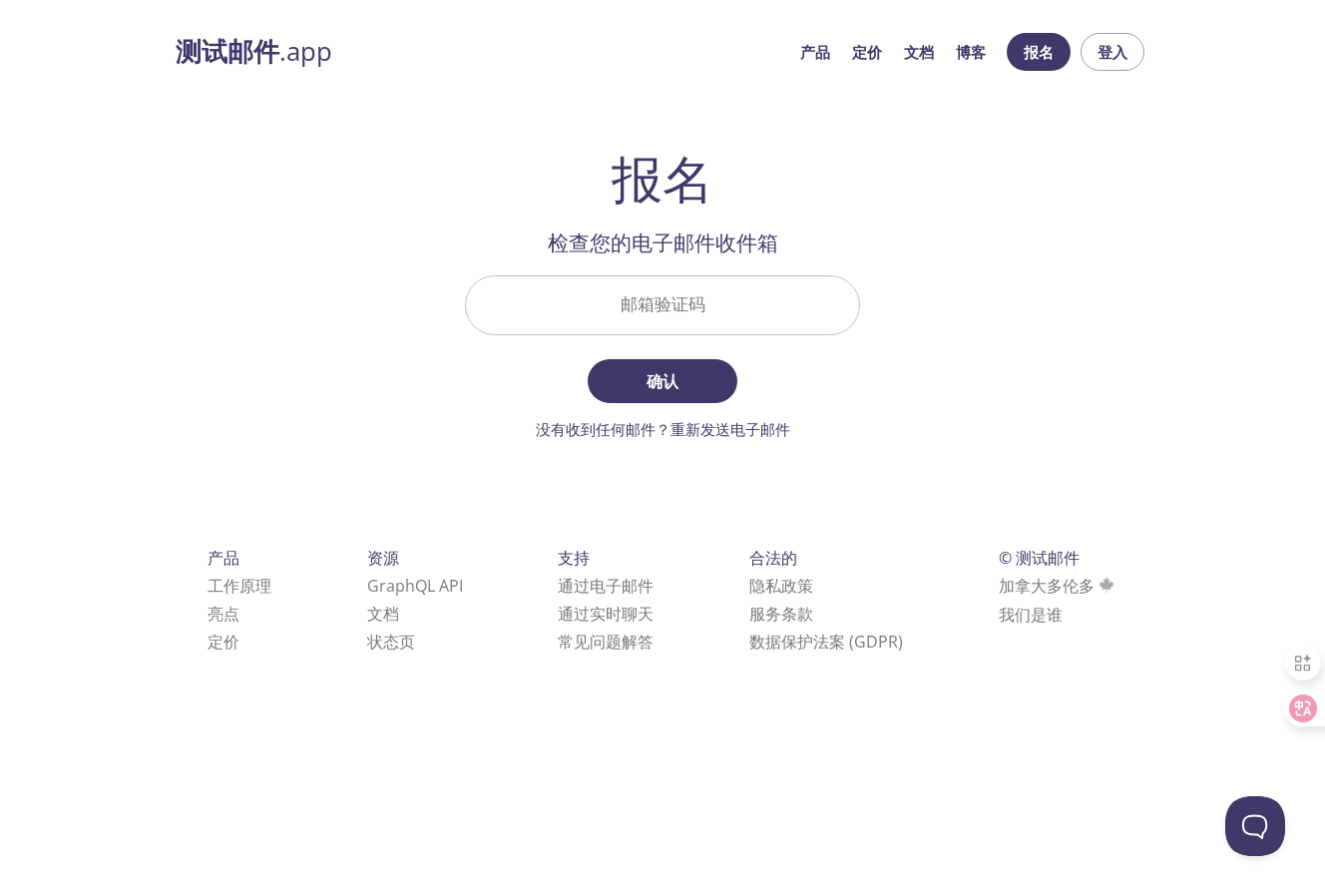 click on "产品 定价 文档 博客 报名 登入 报名 30 秒内完成设置 电子邮件 [EMAIL] 名 [LAST] 姓 [FIRST] 报名 已有账户？登录 检查您的电子邮件收件箱 邮箱验证码 确认 没有收到任何邮件？重新发送电子邮件 产品 工作原理 亮点 定价 资源 GraphQL API 文档 状态页 支持 通过电子邮件 通过实时聊天 常见问题 解答 合法的 隐私政策 服务条款 数据保护法案 (GDPR) © 产品 加拿大[CITY] 我们是谁" at bounding box center [662, 365] 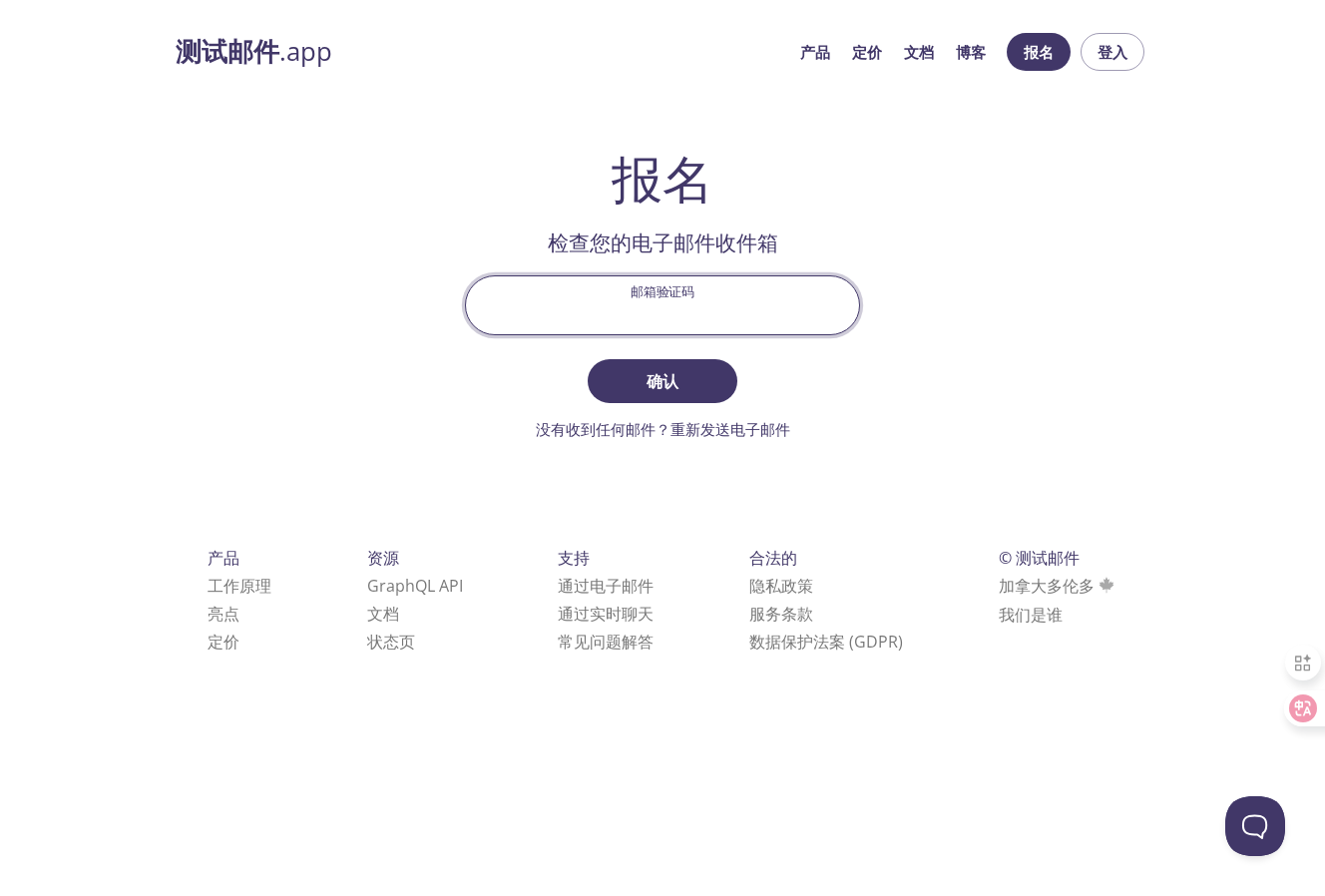 click on "邮箱验证码" at bounding box center [662, 304] 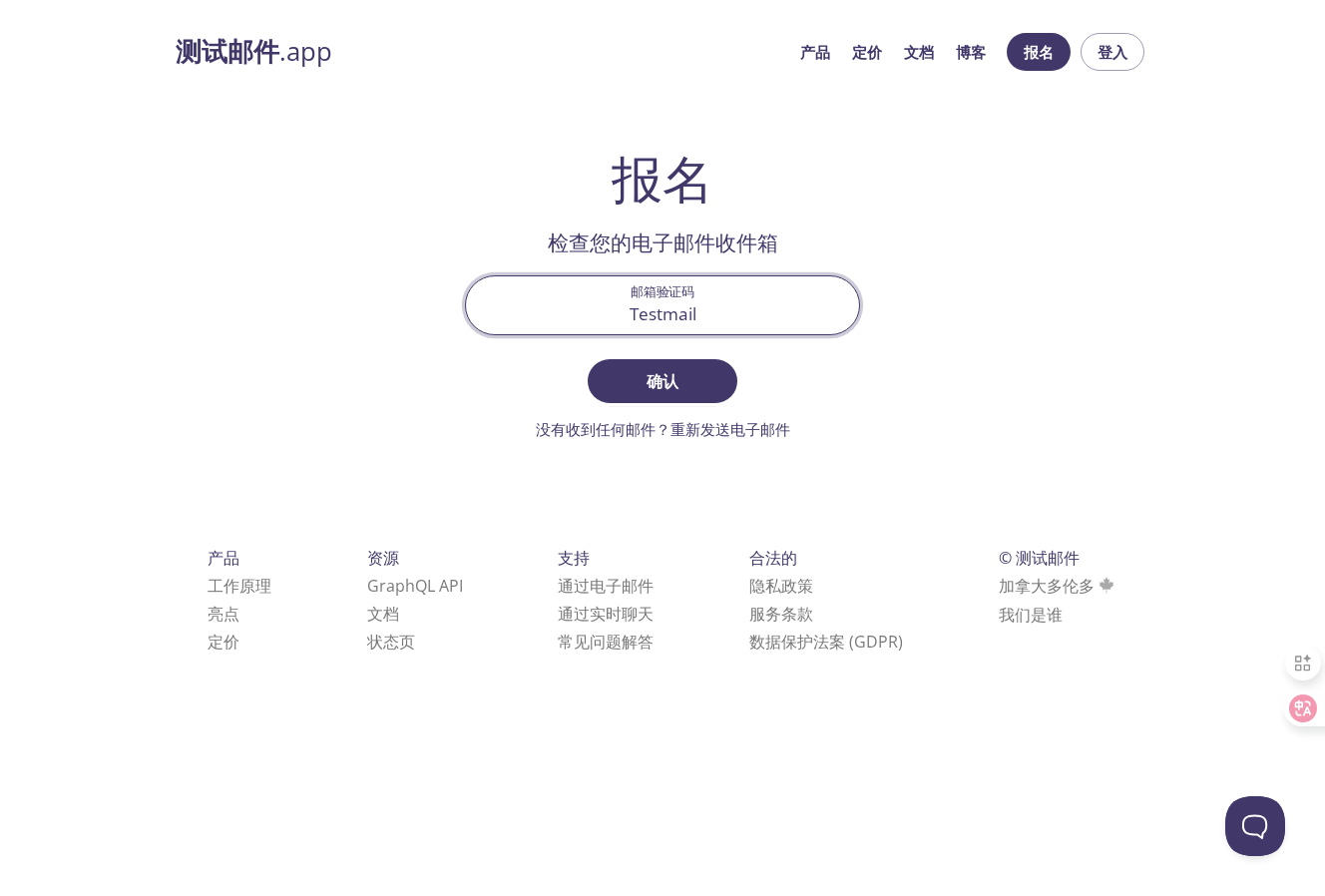 drag, startPoint x: 769, startPoint y: 287, endPoint x: 489, endPoint y: 319, distance: 281.8226 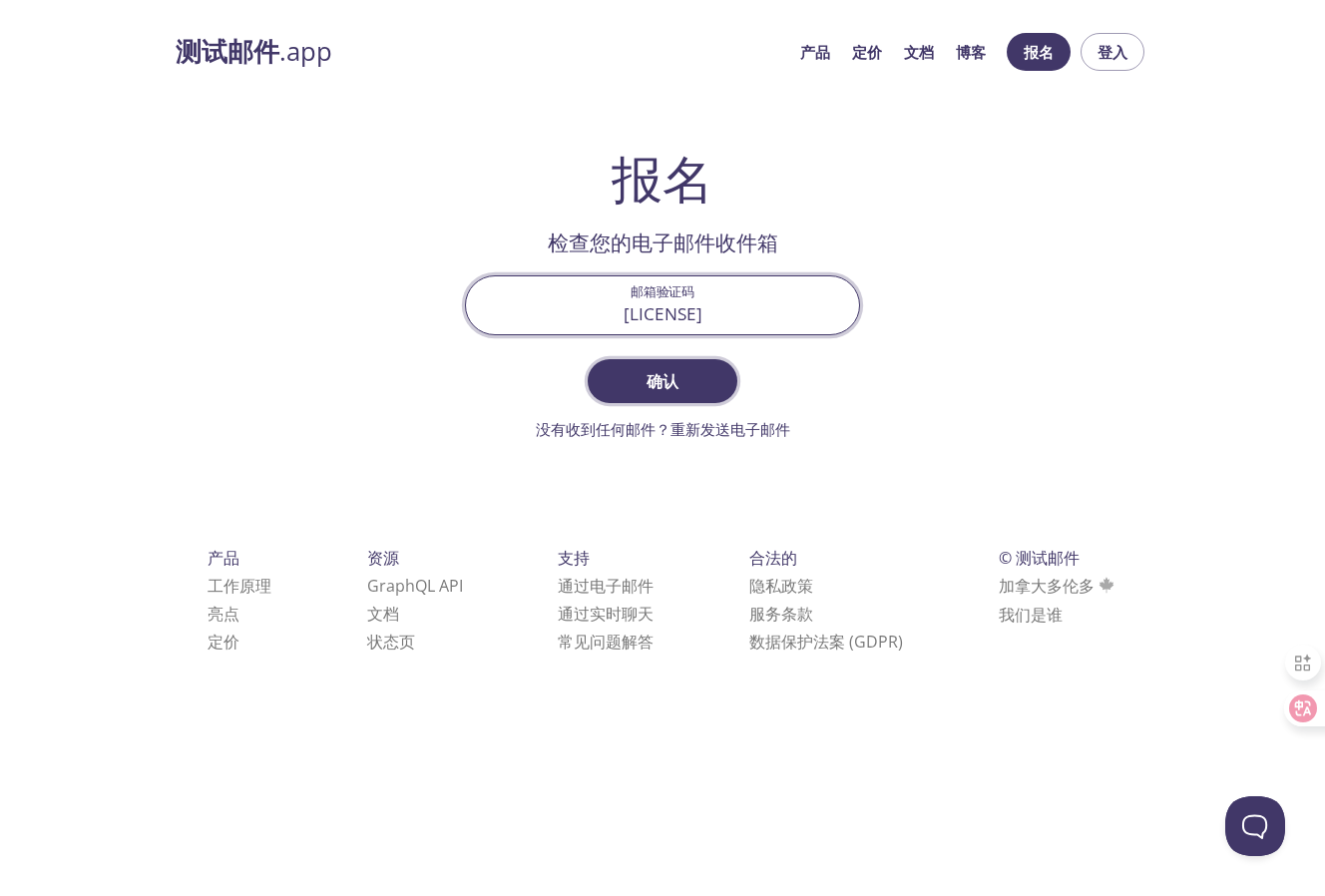 type on "[LICENSE]" 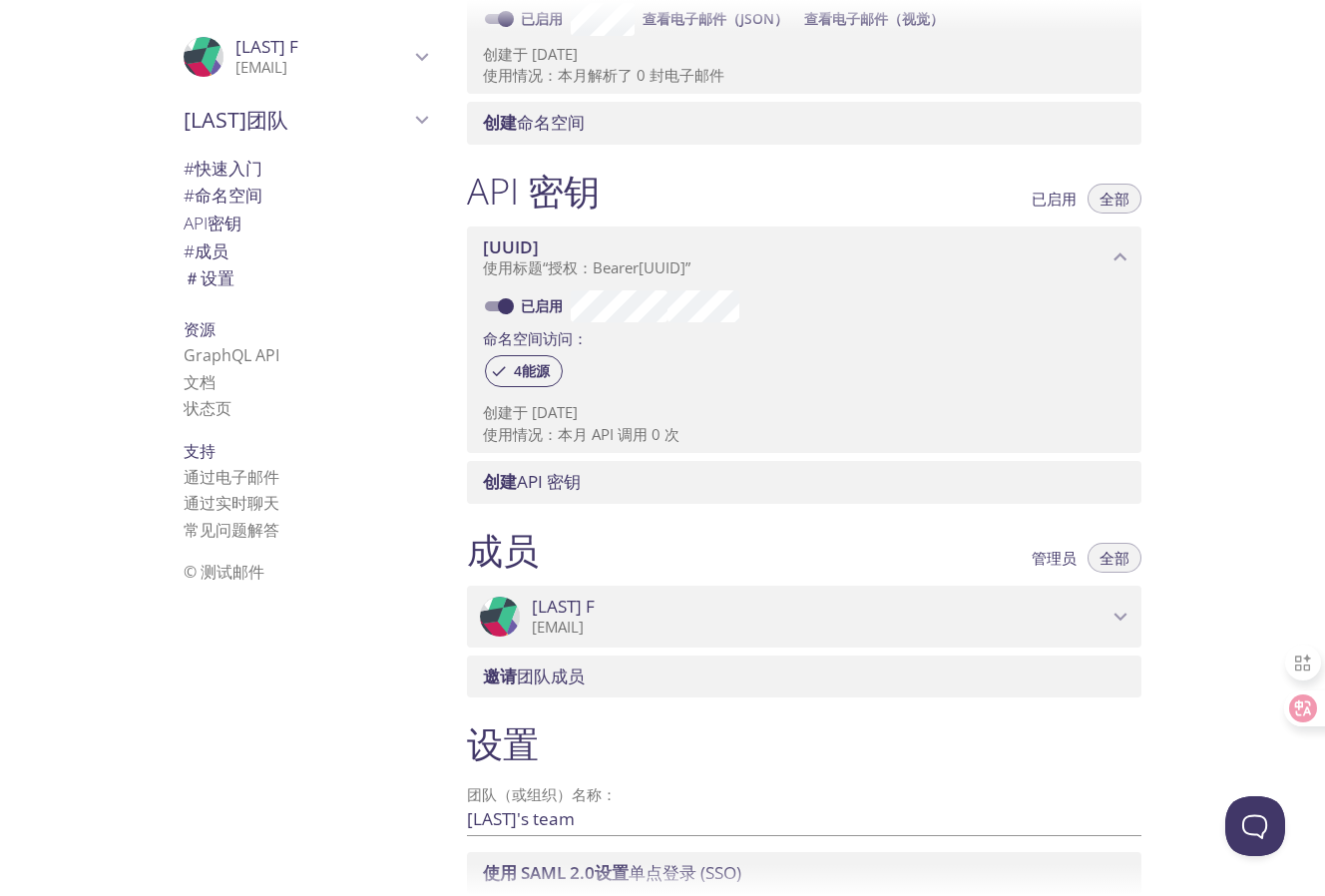 scroll, scrollTop: 0, scrollLeft: 0, axis: both 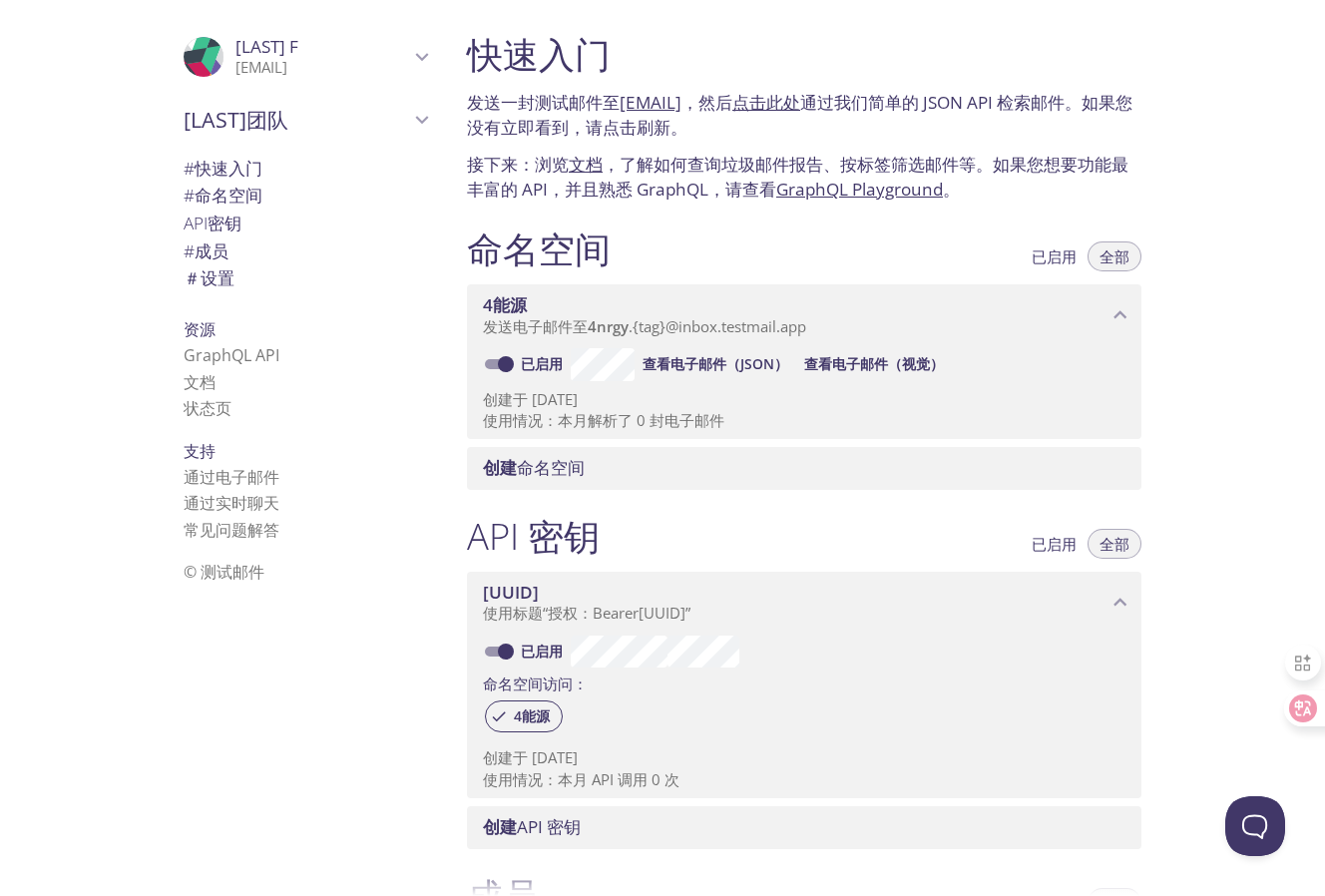 click on "API 密钥" at bounding box center [305, 224] 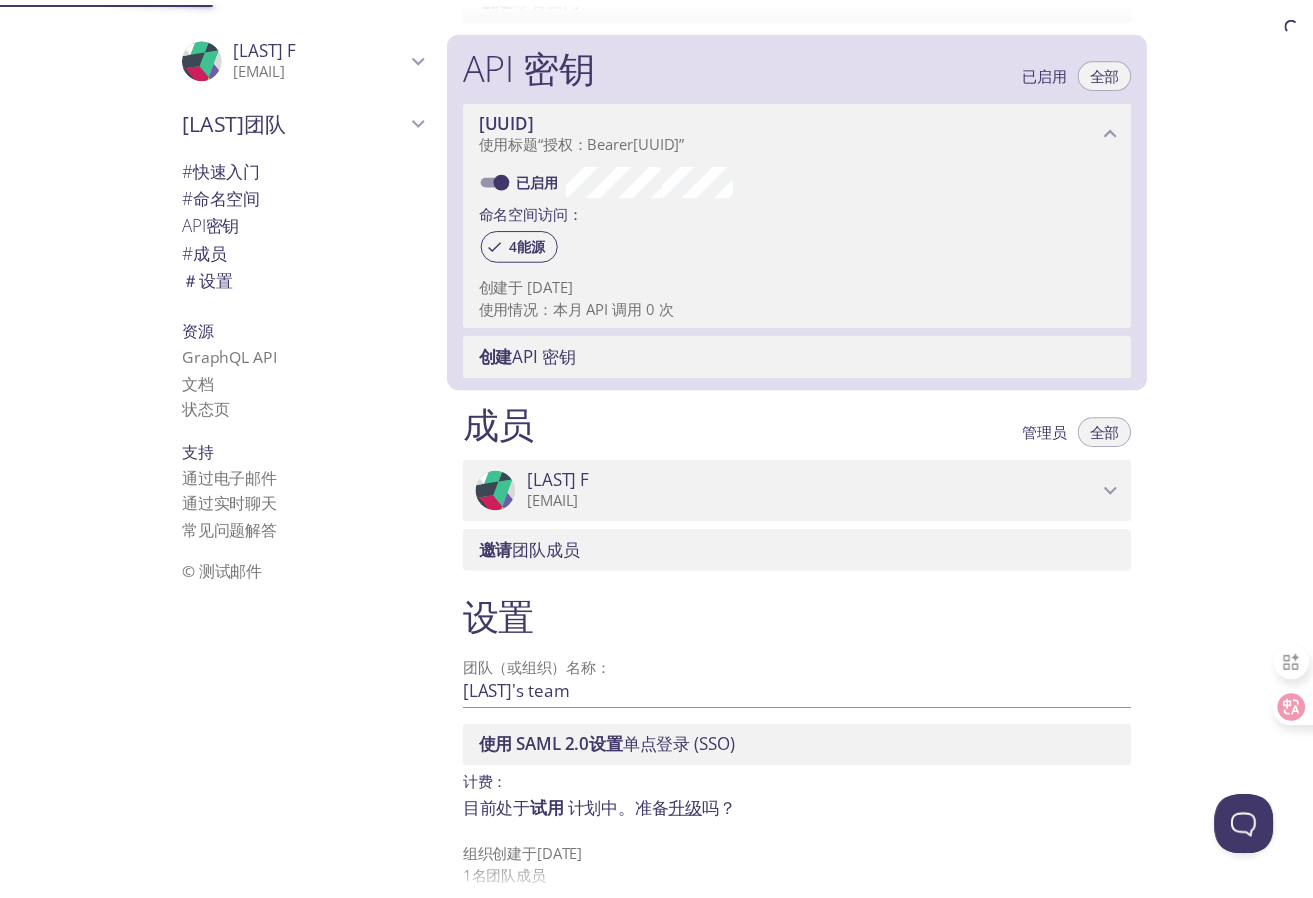 scroll, scrollTop: 498, scrollLeft: 0, axis: vertical 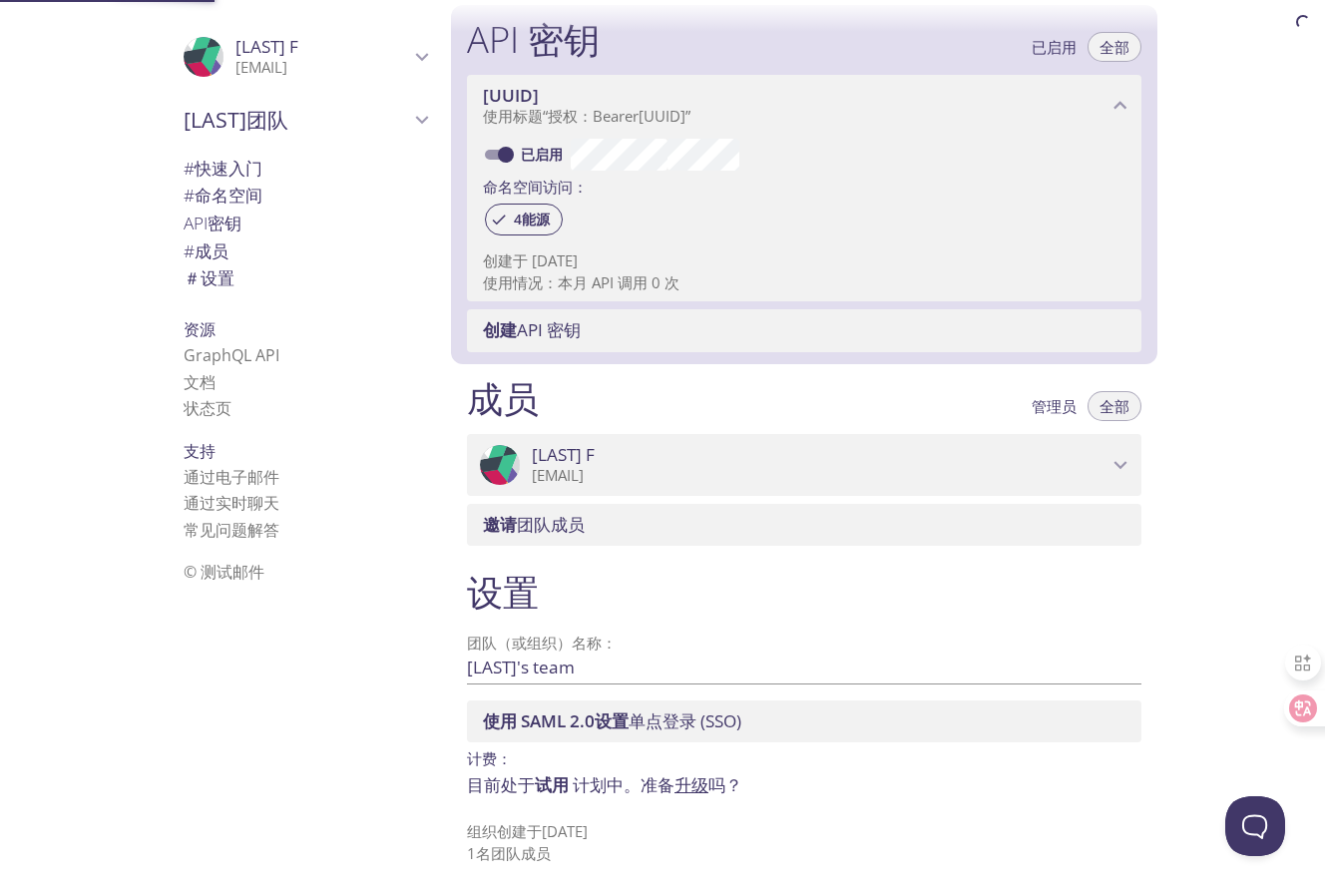 click on "成员" at bounding box center [212, 250] 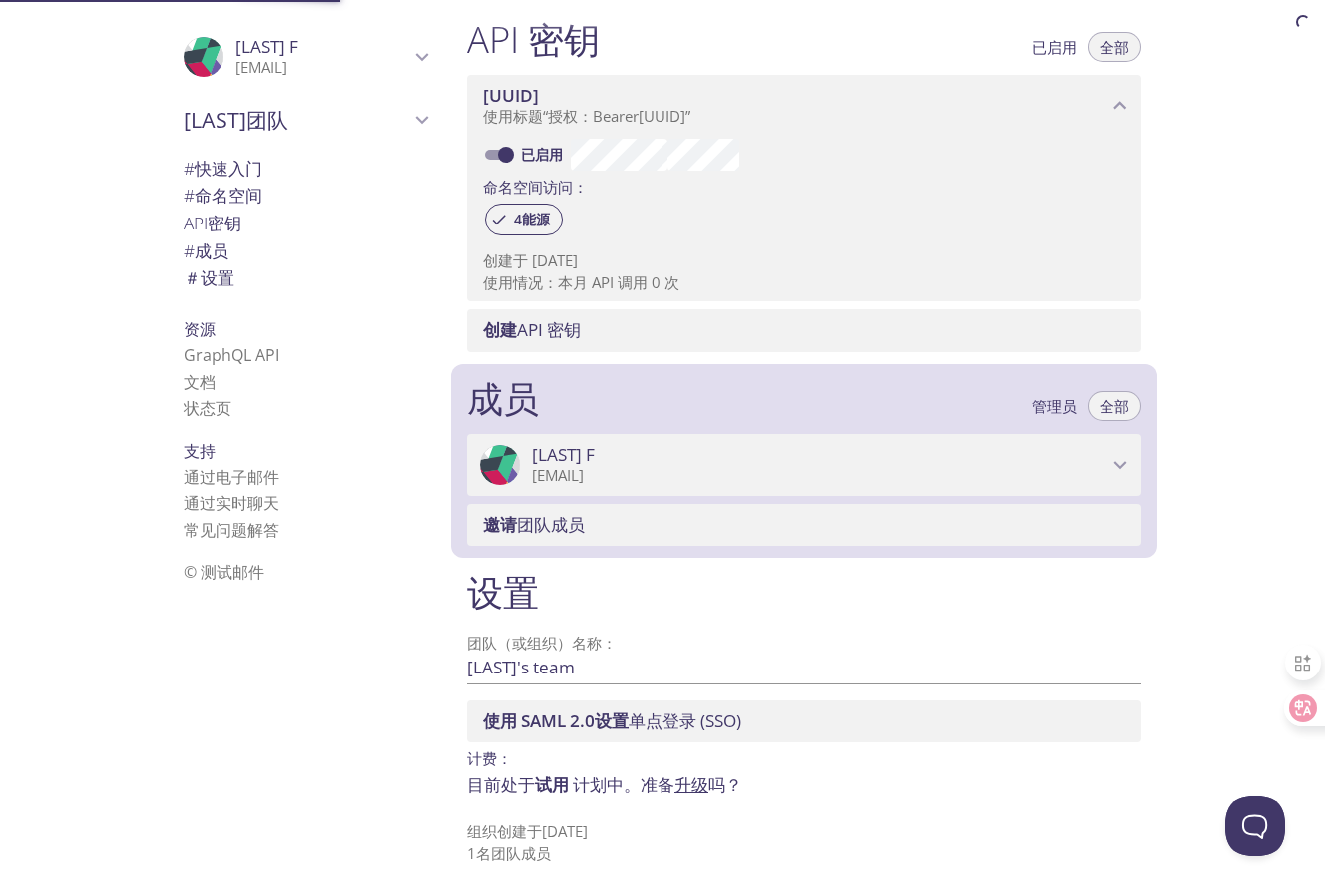 click on "设置" at bounding box center [218, 277] 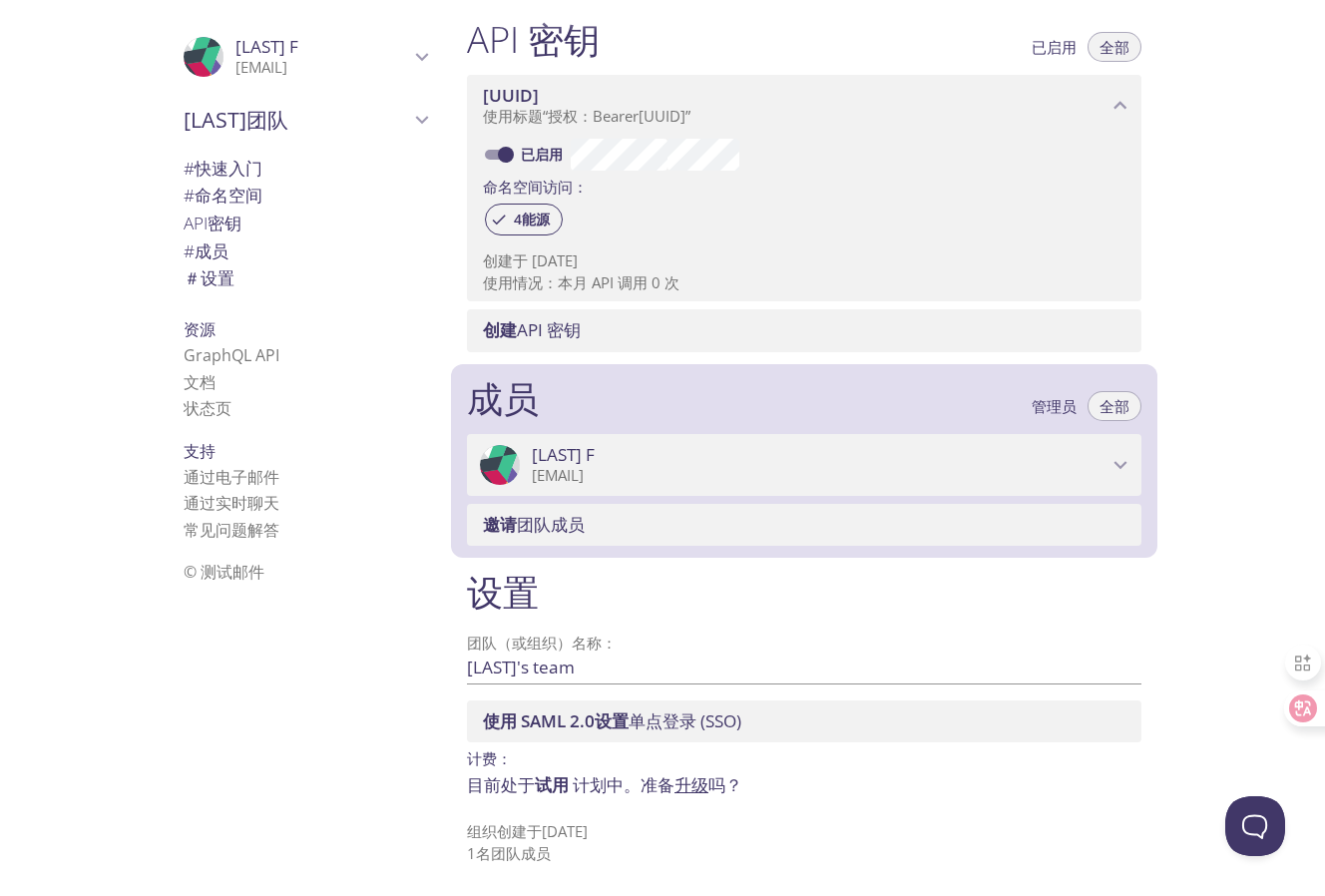 click on "使用 SAML 2.0设置 单点登录 (SSO)" at bounding box center [808, 721] 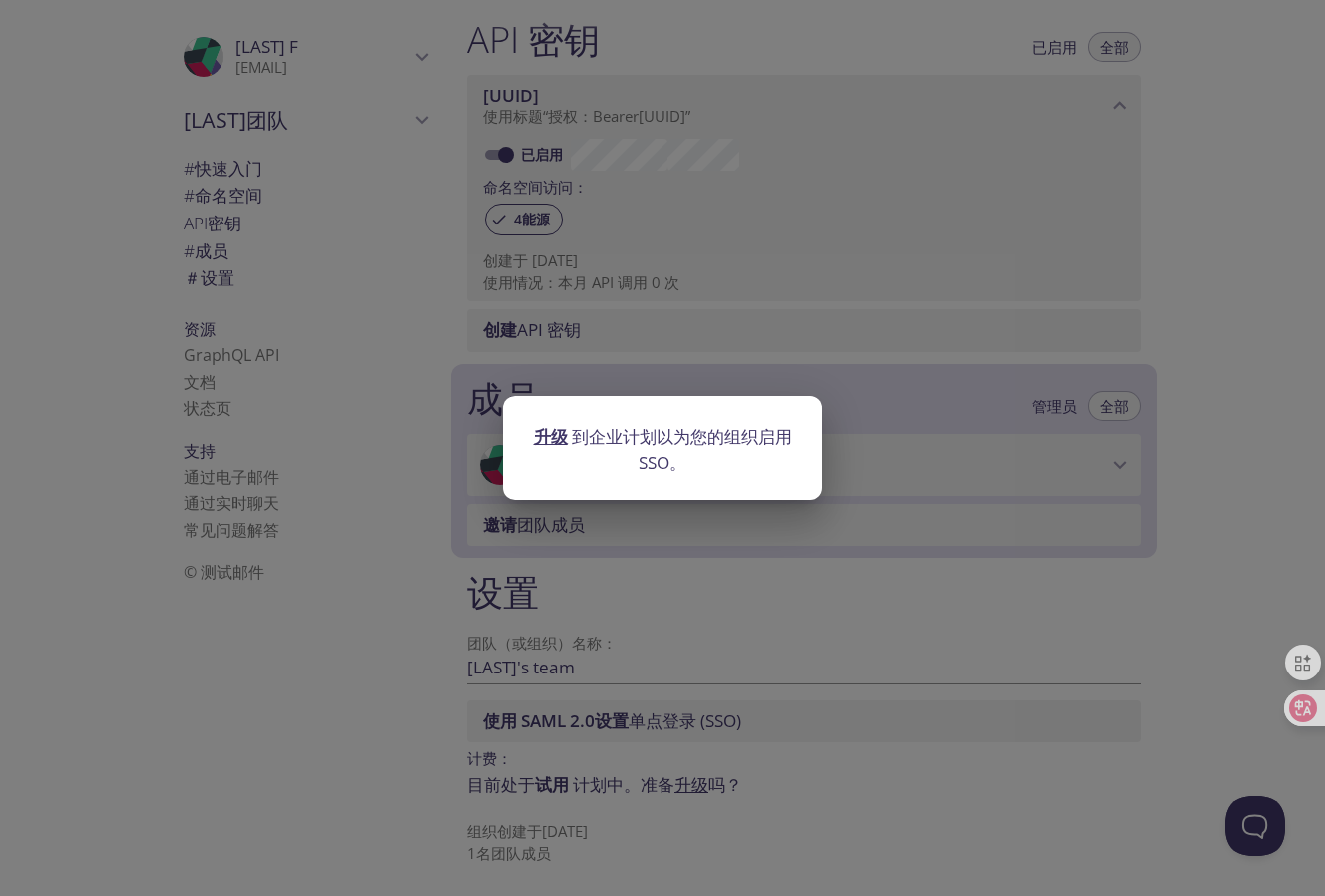 click on "升级   到企业计划以为您的组织启用 SSO。" at bounding box center (662, 448) 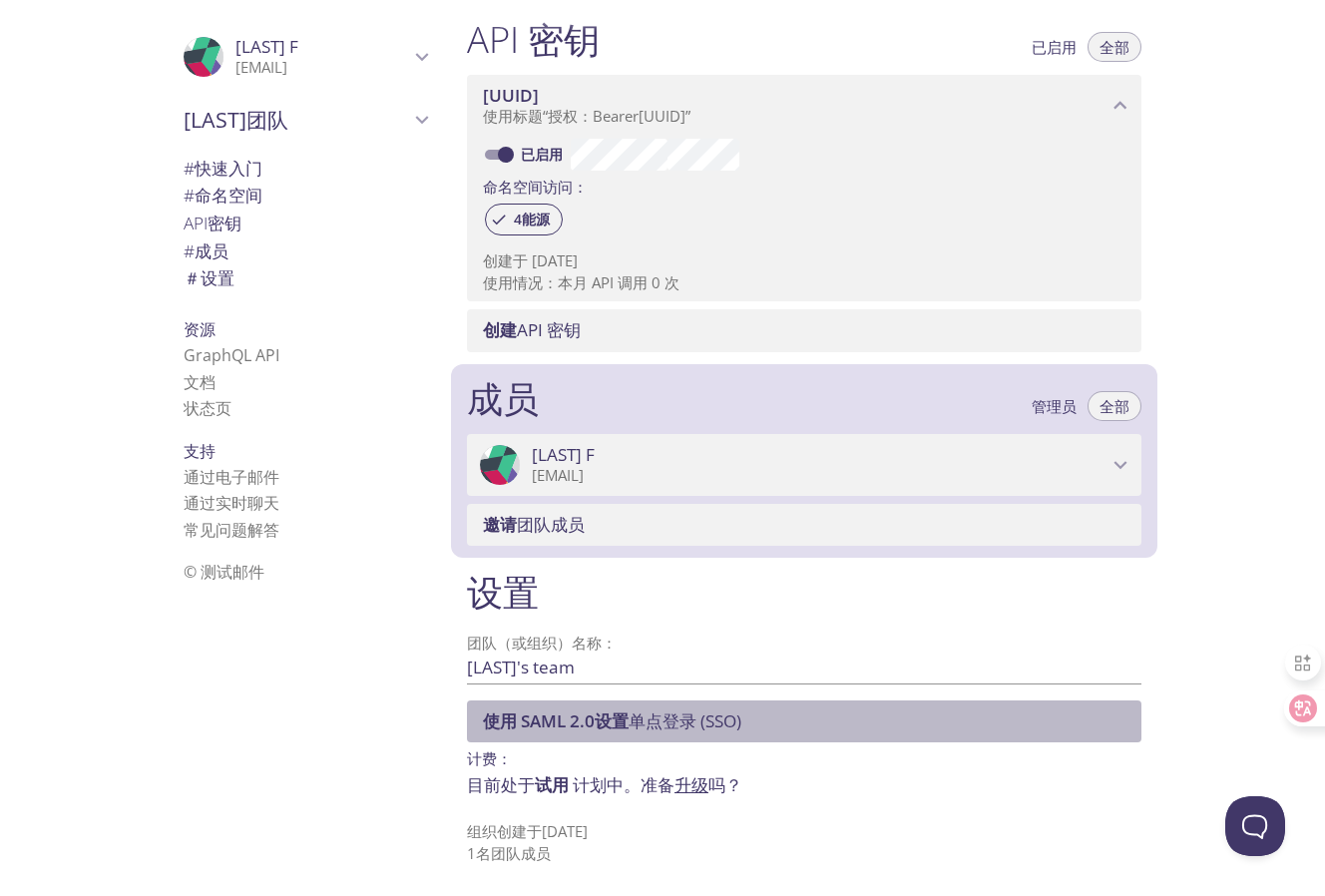 click on "使用 SAML 2.0设置" at bounding box center (556, 720) 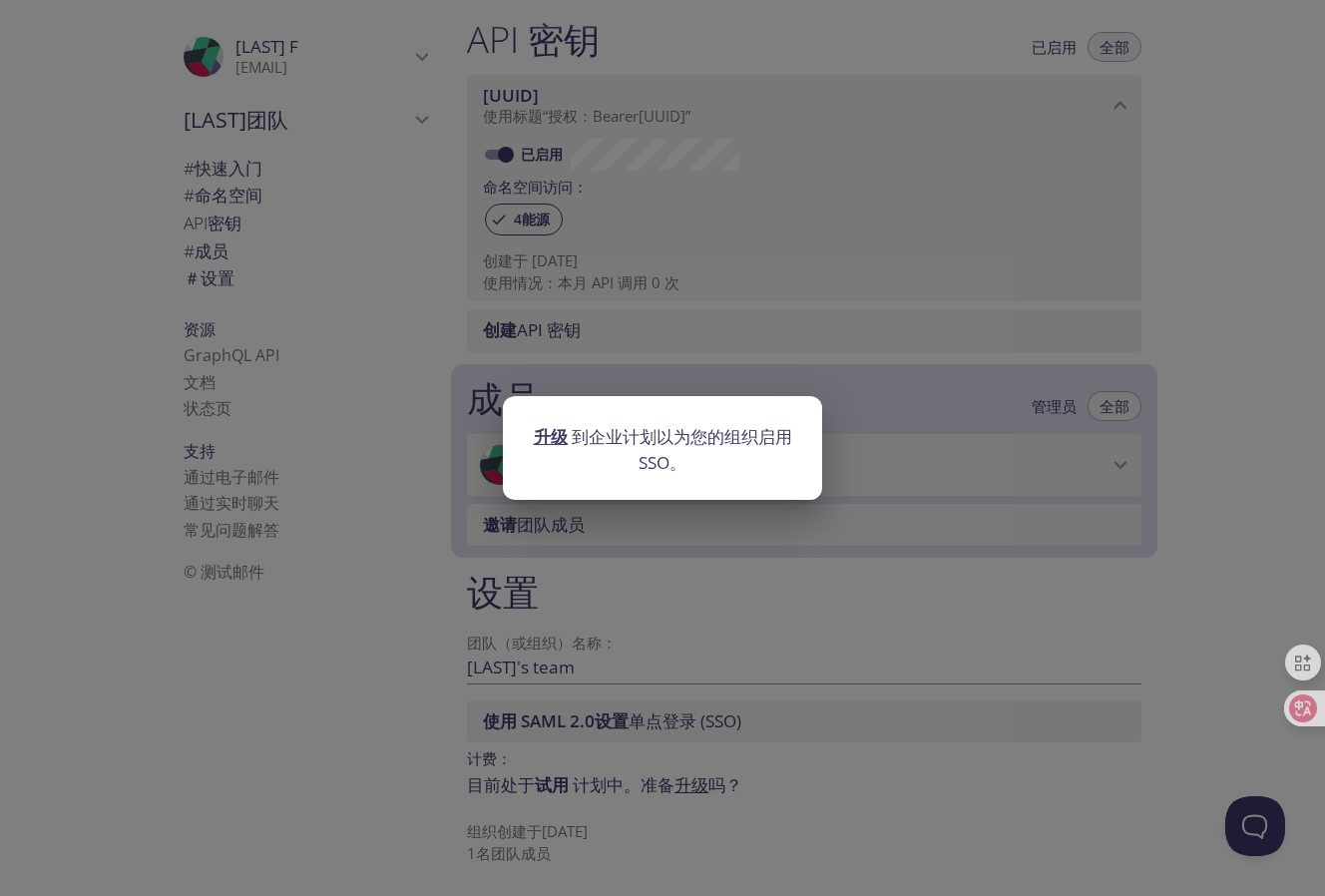 click on "升级" at bounding box center (551, 436) 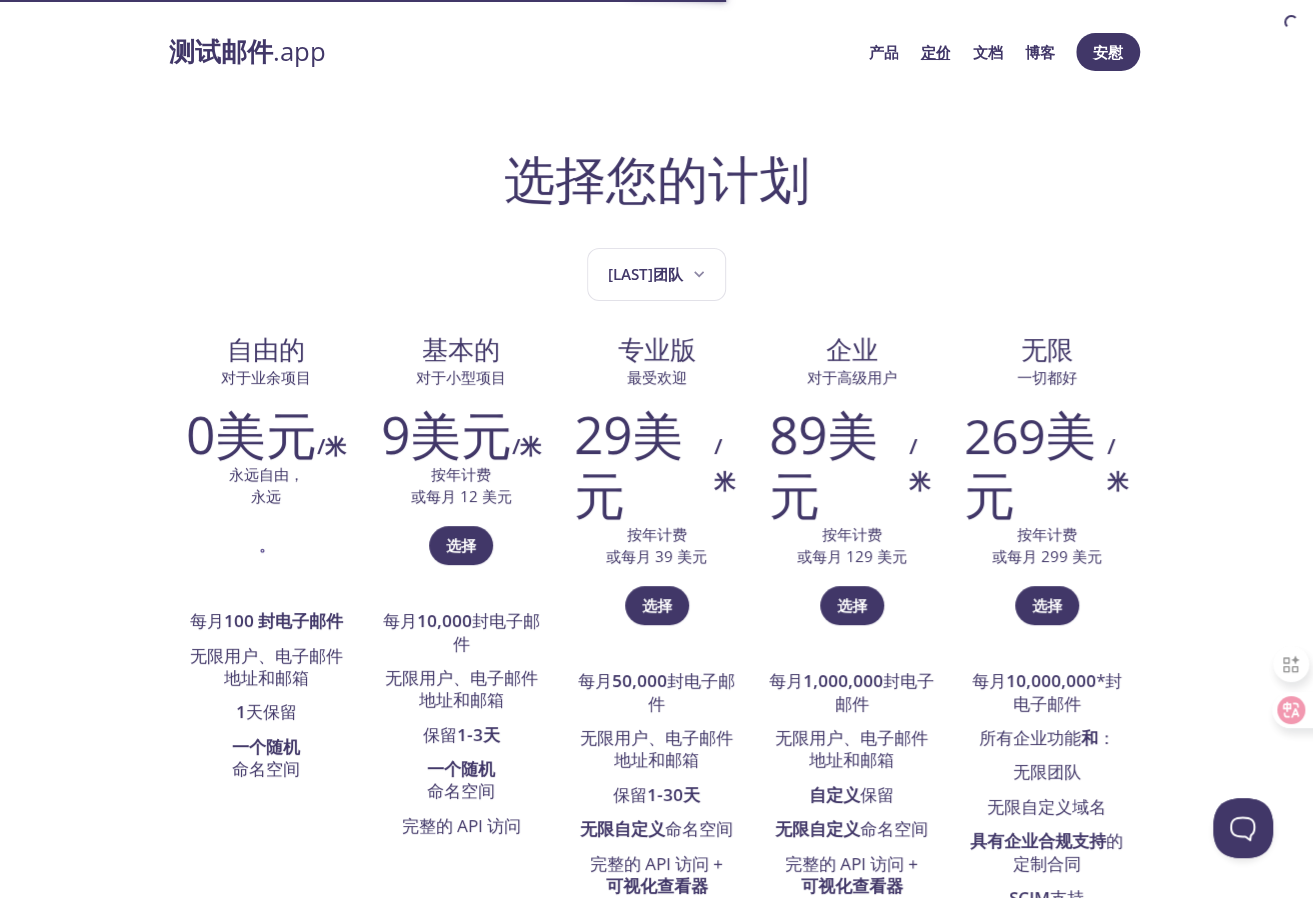 click on "产品 定价 文档 博客 报名 登入 报名 30 秒内完成设置 电子邮件 [EMAIL] 名 [LAST] 姓 [FIRST] 报名 已有账户？登录 检查您的电子邮件收件箱 邮箱验证码 确认 没有收到任何邮件？重新发送电子邮件 产品 工作原理 亮点 定价 资源 GraphQL API 文档 状态页 支持 通过电子邮件 通过实时聊天 常见问题 解答 合法的 隐私政策 服务条款 数据保护法案 (GDPR) © 产品 加拿大[CITY] 我们是谁" at bounding box center [657, 1190] 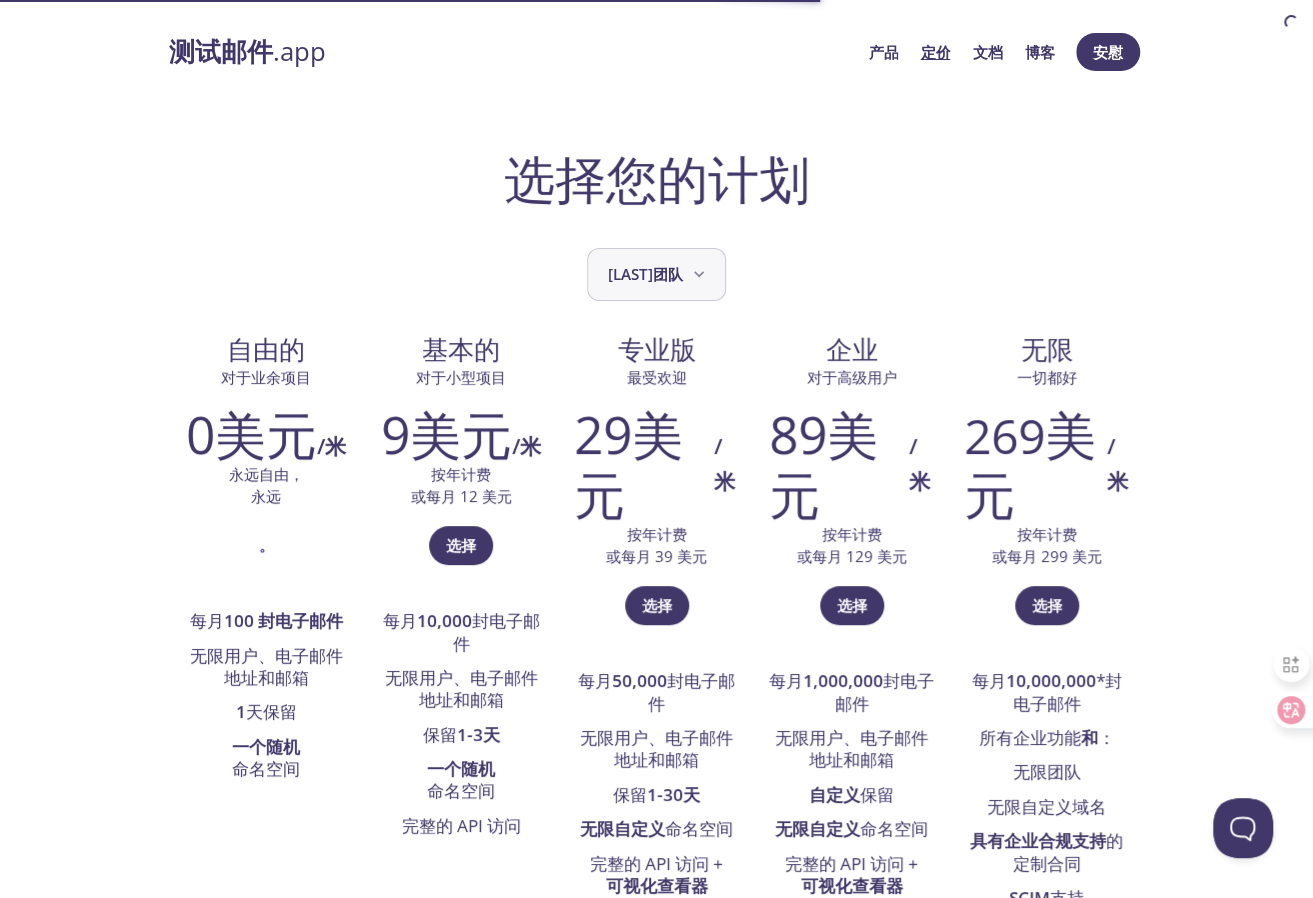 click on "[LAST]团队" at bounding box center (645, 274) 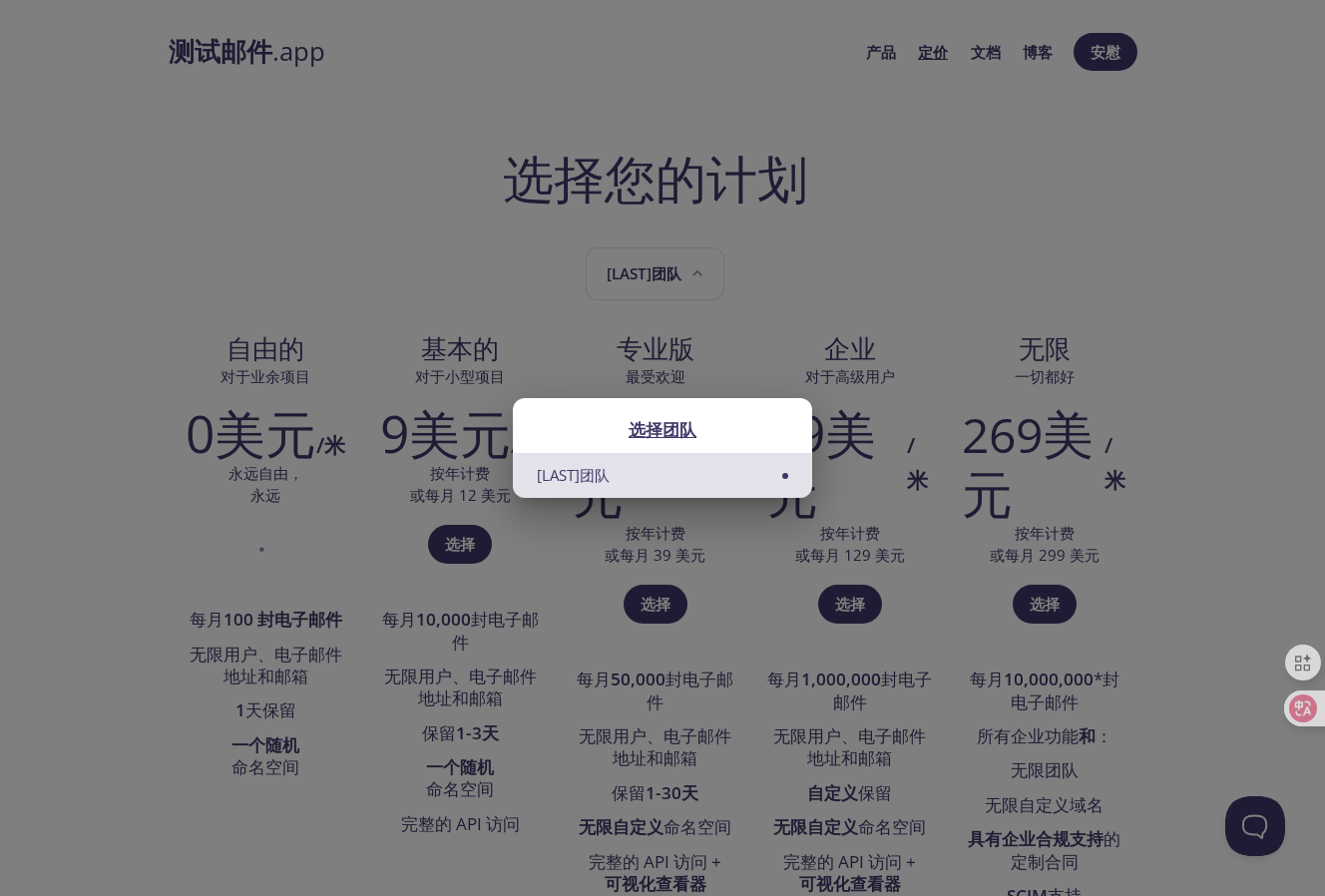 click on "[LAST]团队" at bounding box center [662, 475] 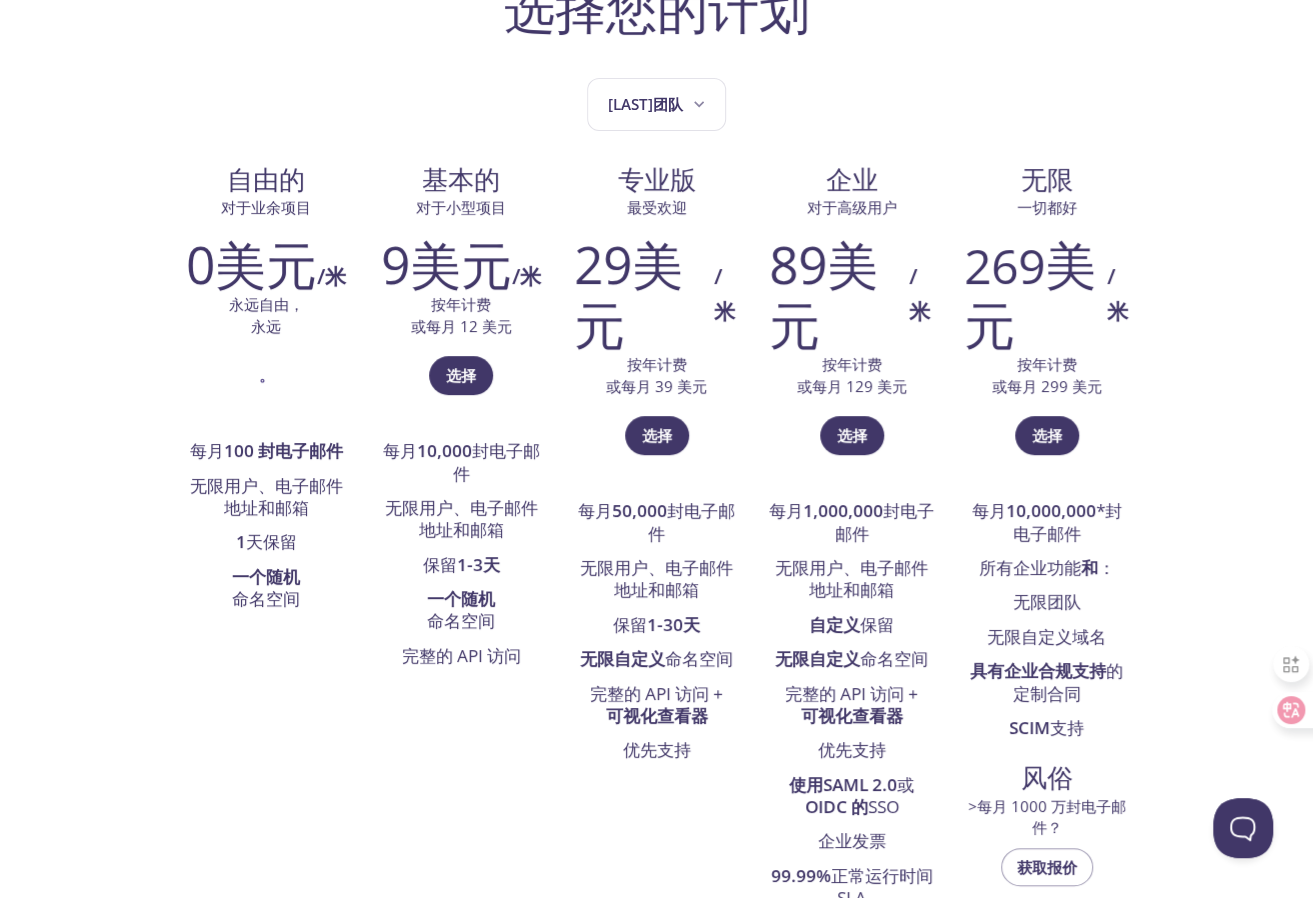 scroll, scrollTop: 0, scrollLeft: 0, axis: both 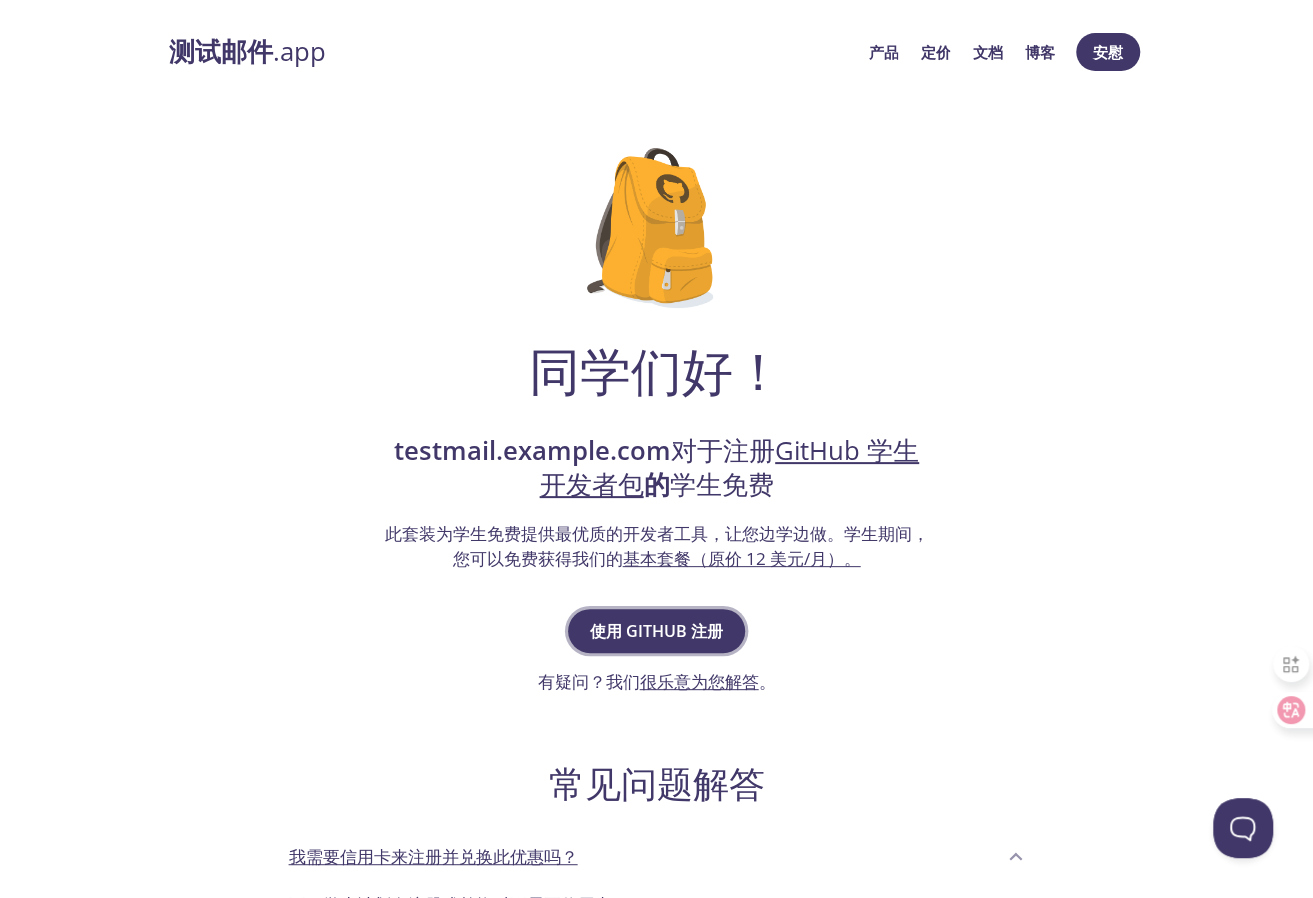 click on "使用 GitHub 注册" at bounding box center (656, 631) 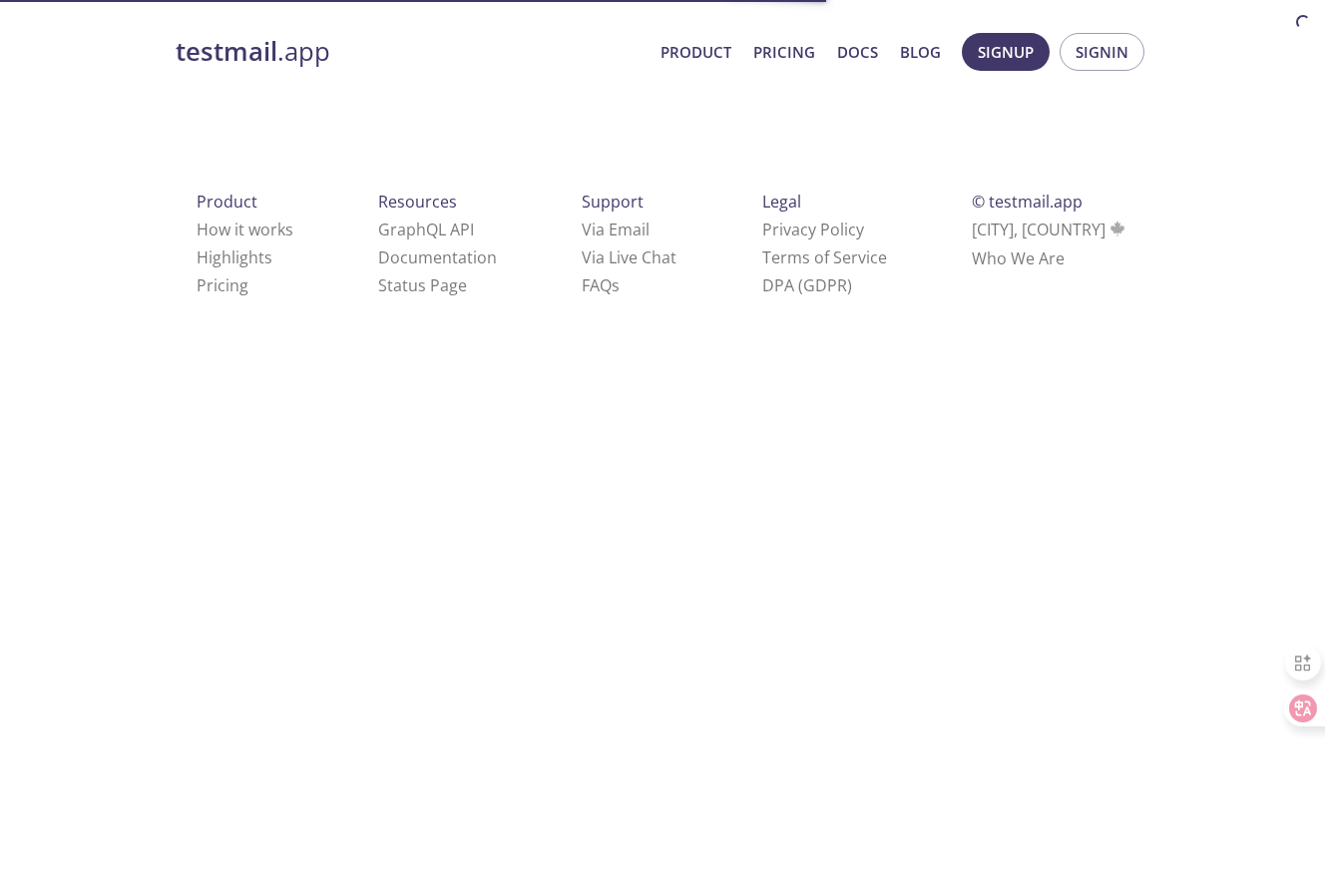 scroll, scrollTop: 0, scrollLeft: 0, axis: both 